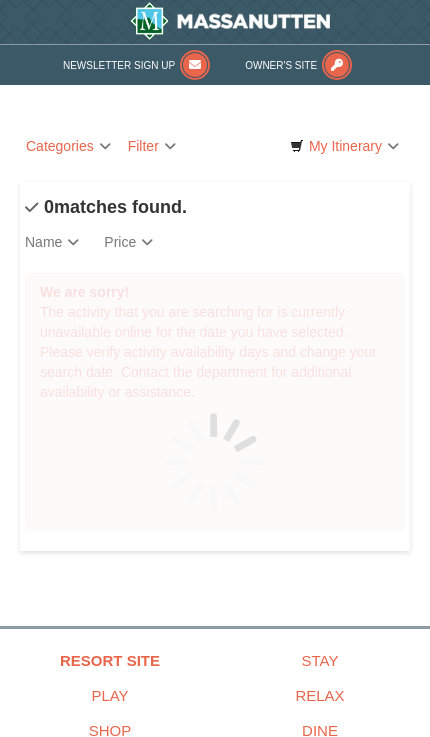 scroll, scrollTop: 0, scrollLeft: 0, axis: both 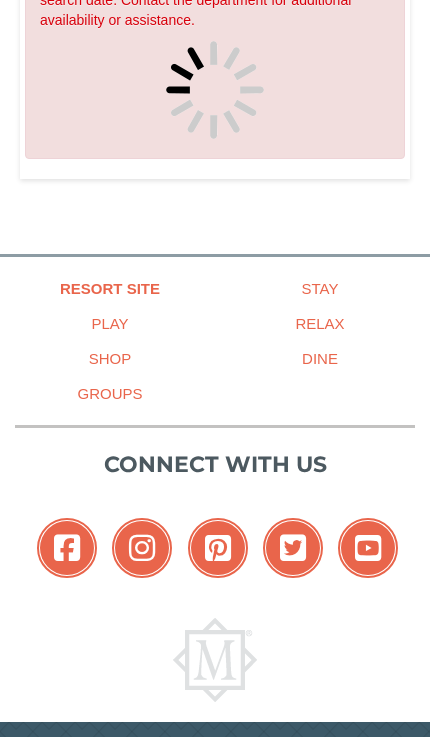 click on "Play" at bounding box center [110, 323] 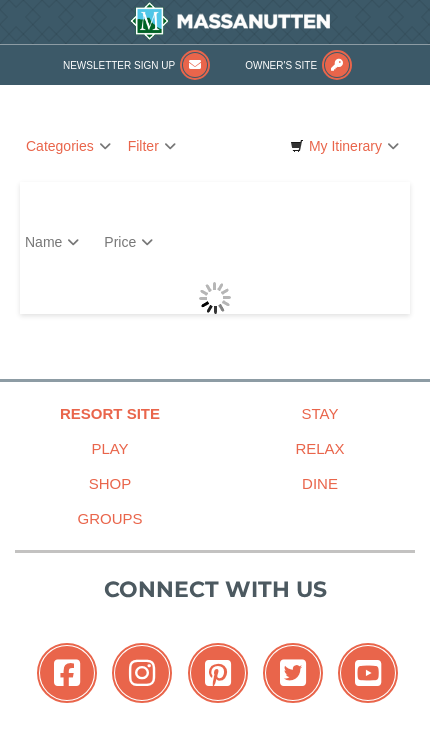 scroll, scrollTop: 0, scrollLeft: 0, axis: both 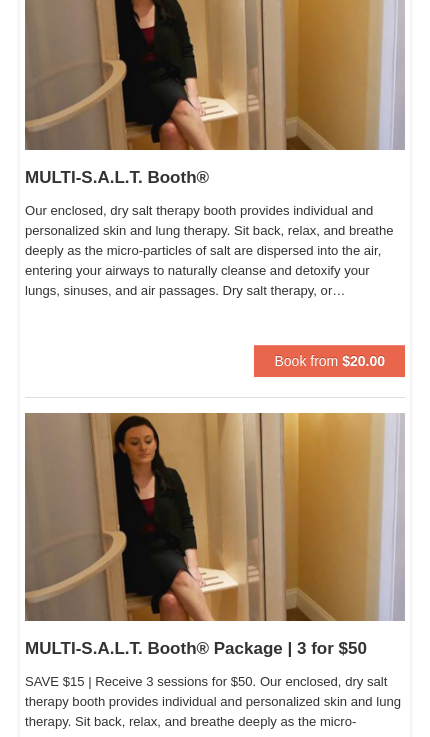 click on "Book from" at bounding box center (306, 361) 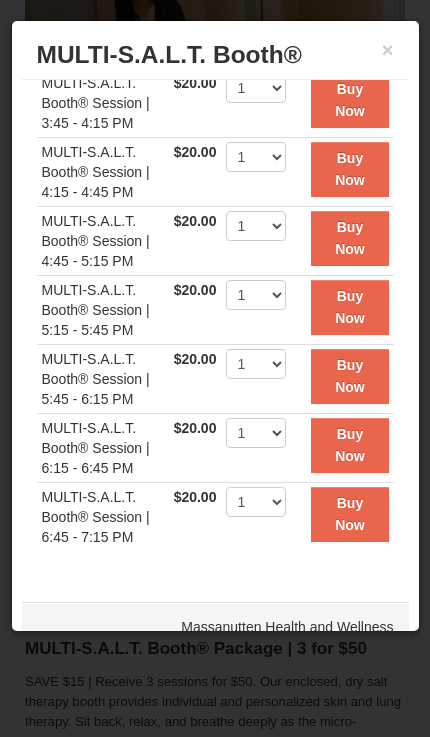 scroll, scrollTop: 705, scrollLeft: 0, axis: vertical 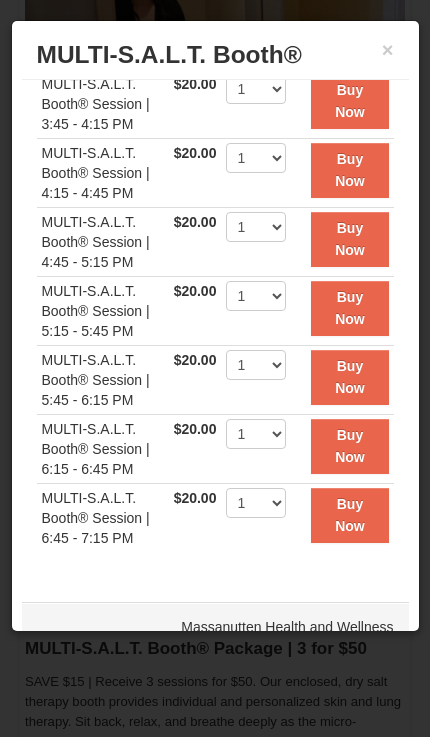 click at bounding box center [215, 368] 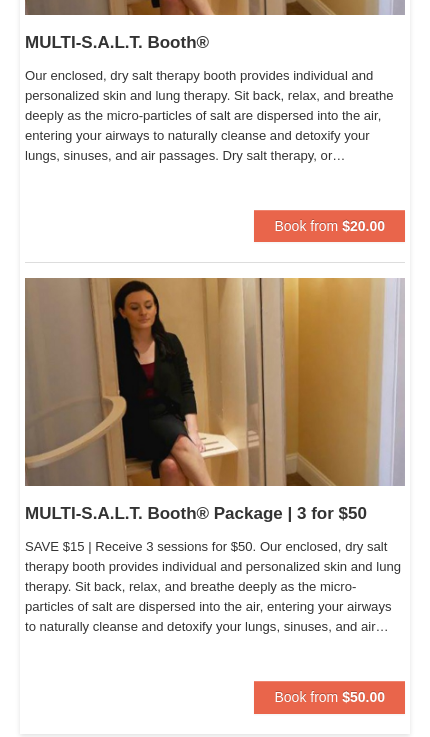 scroll, scrollTop: 4728, scrollLeft: 0, axis: vertical 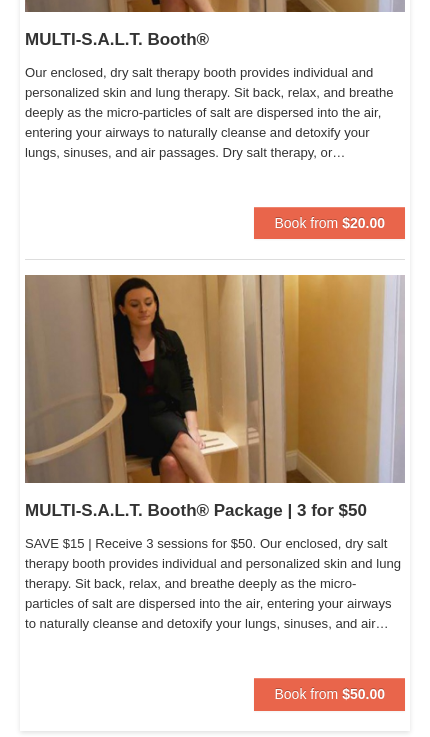 click on "MULTI-S.A.L.T. Booth® Package | 3 for $50 Massanutten Health and Wellness" at bounding box center [215, 511] 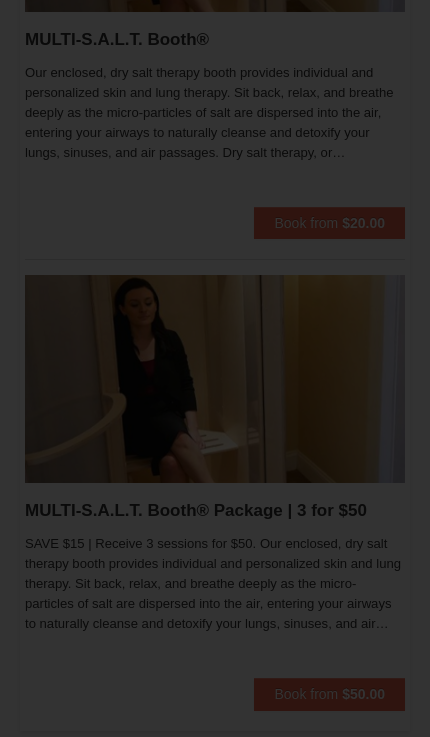 scroll, scrollTop: 0, scrollLeft: 0, axis: both 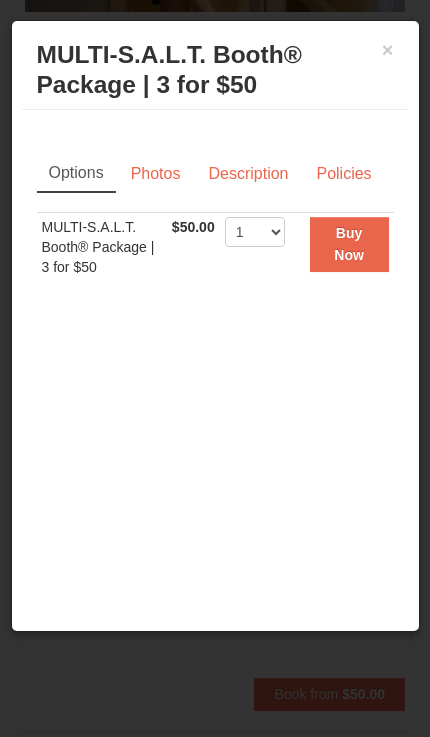 click on "Description" at bounding box center [248, 174] 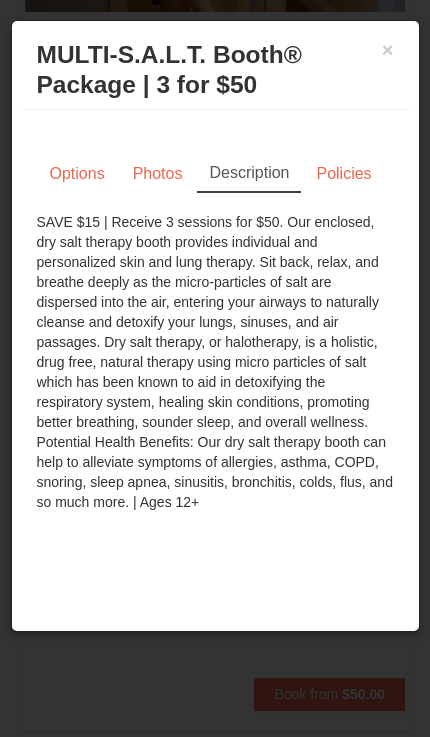 click on "Policies" at bounding box center (343, 174) 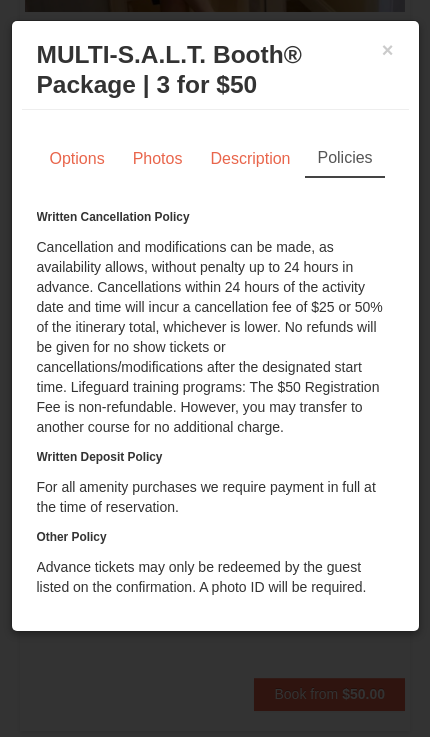 scroll, scrollTop: 15, scrollLeft: 0, axis: vertical 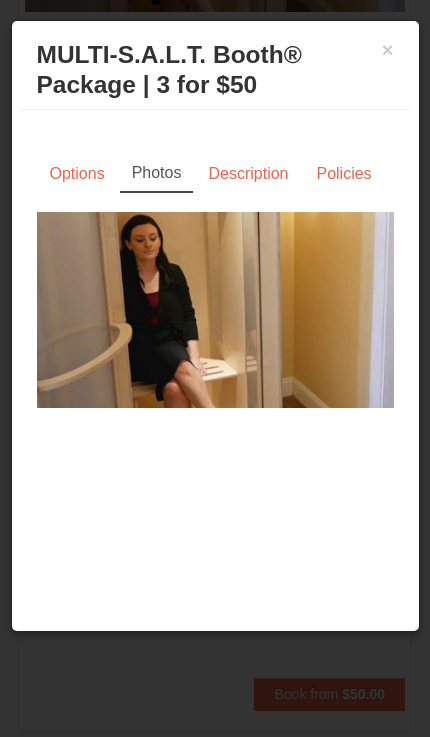 click on "Options" at bounding box center [77, 174] 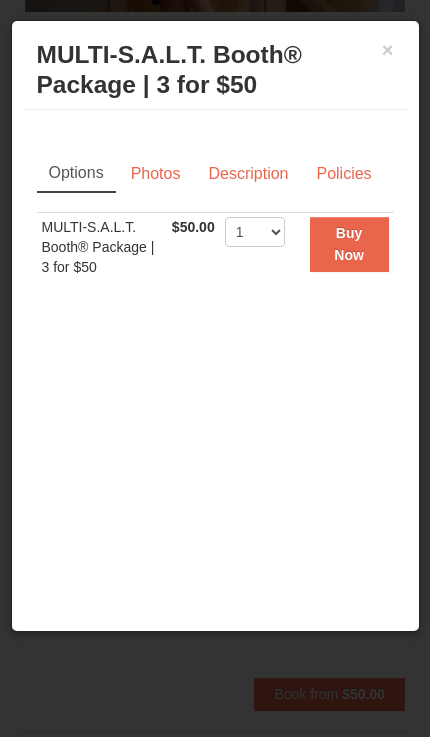 click on "×" at bounding box center [388, 50] 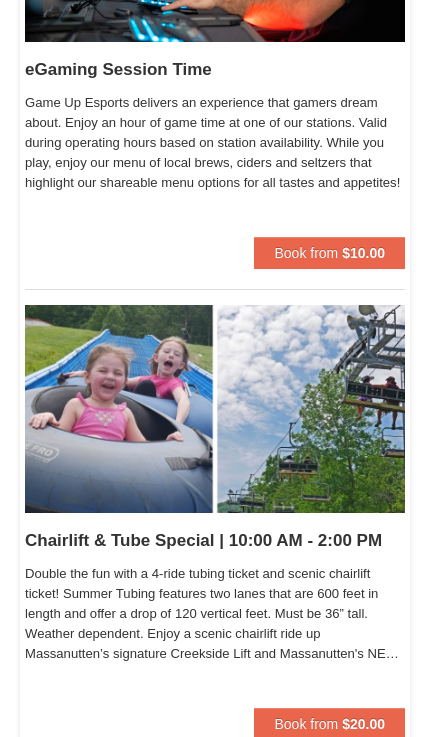 scroll, scrollTop: 968, scrollLeft: 0, axis: vertical 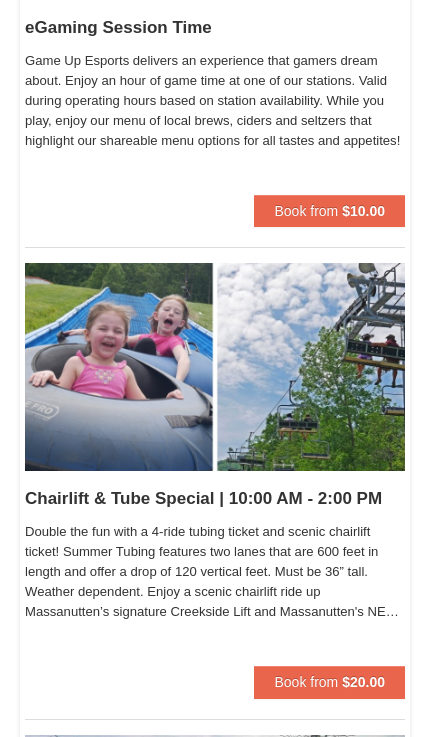 click on "Chairlift & Tube Special | 10:00 AM - 2:00 PM  Massanutten Family Adventure Park" at bounding box center (215, 499) 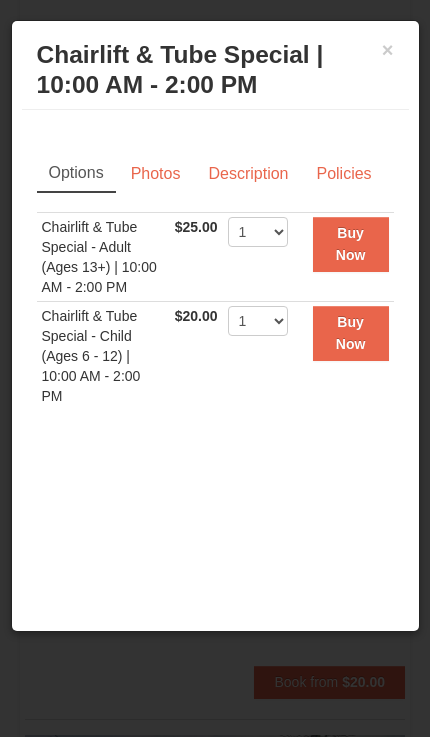 click on "Policies" at bounding box center (343, 174) 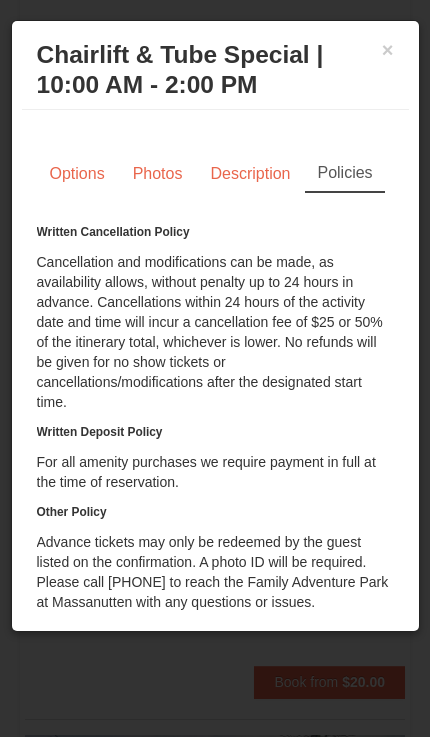 click on "×" at bounding box center [388, 50] 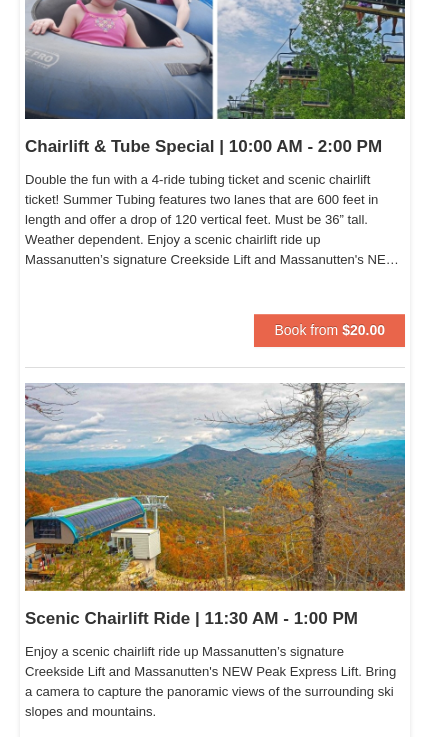 scroll, scrollTop: 1320, scrollLeft: 0, axis: vertical 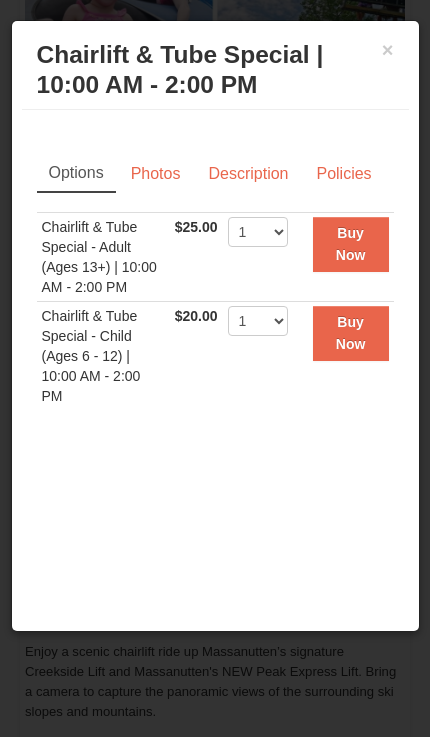 click on "×" at bounding box center (388, 50) 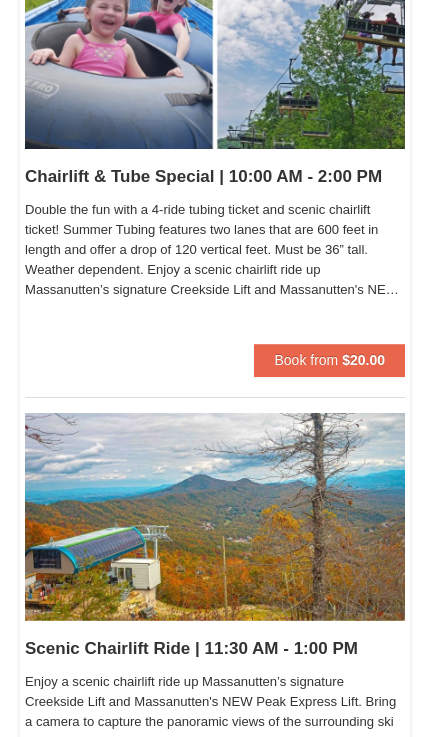 scroll, scrollTop: 1290, scrollLeft: 0, axis: vertical 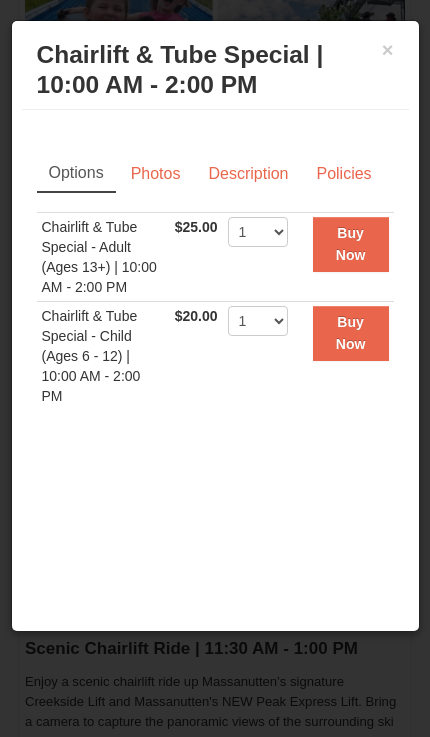 click on "×" at bounding box center [388, 50] 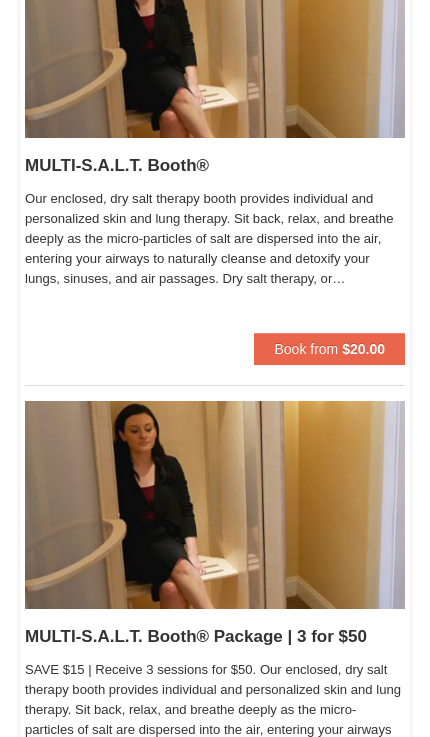scroll, scrollTop: 4589, scrollLeft: 0, axis: vertical 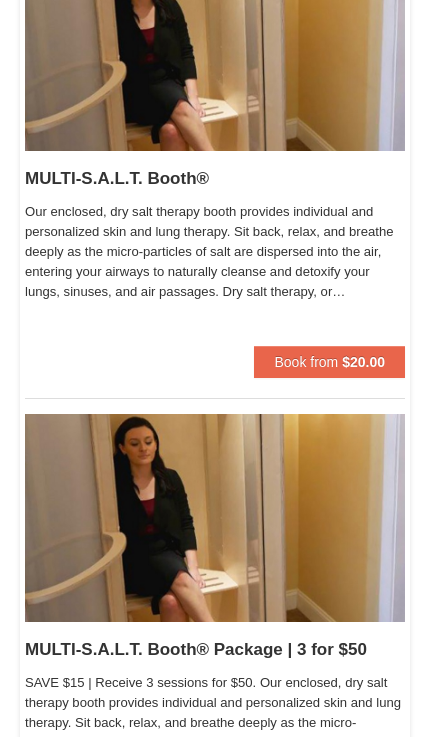 click on "$20.00" at bounding box center [363, 362] 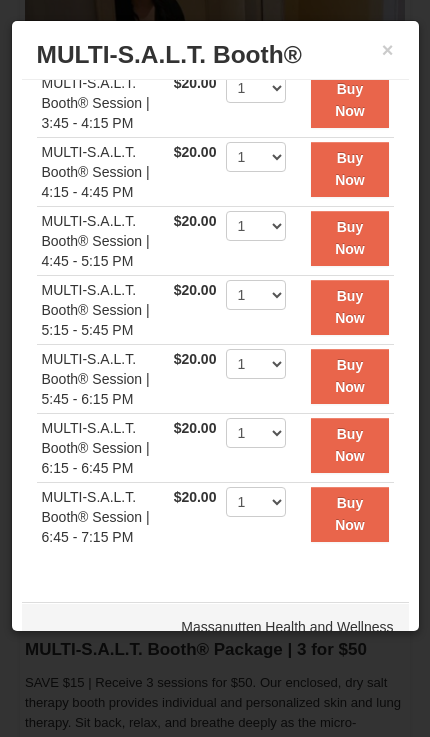 scroll, scrollTop: 705, scrollLeft: 0, axis: vertical 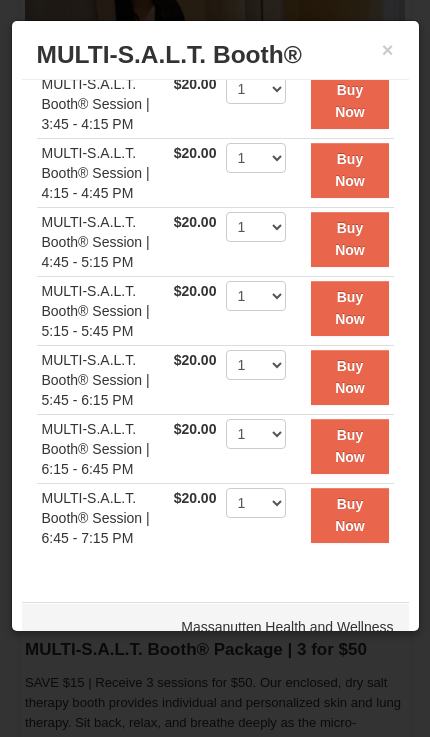 click on "×
MULTI-S.A.L.T. Booth®  Massanutten Health and Wellness
Options
Photos
Description
Policies
Sorry, no matches found.
Please remove some filters, or change your dates to find available options.
MULTI-S.A.L.T. Booth® Session | 11:45 AM - 12:15 PM
$20.00
Includes all fees. Tax excluded.
1
Buy Now $20.00" at bounding box center [215, 326] 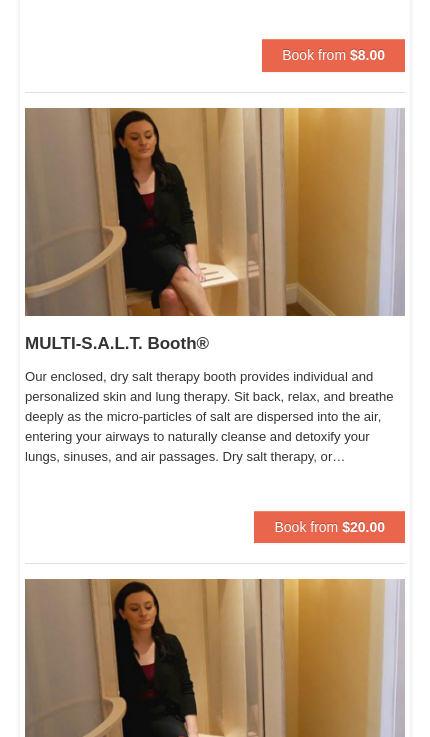 scroll, scrollTop: 4423, scrollLeft: 0, axis: vertical 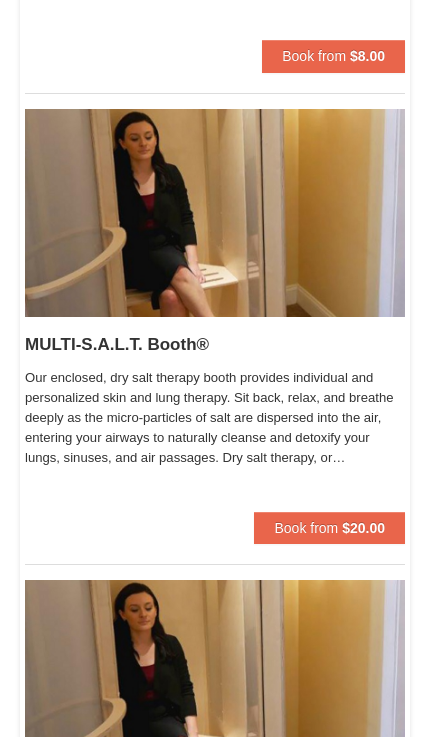 click on "MULTI-S.A.L.T. Booth®  Massanutten Health and Wellness" at bounding box center (215, 345) 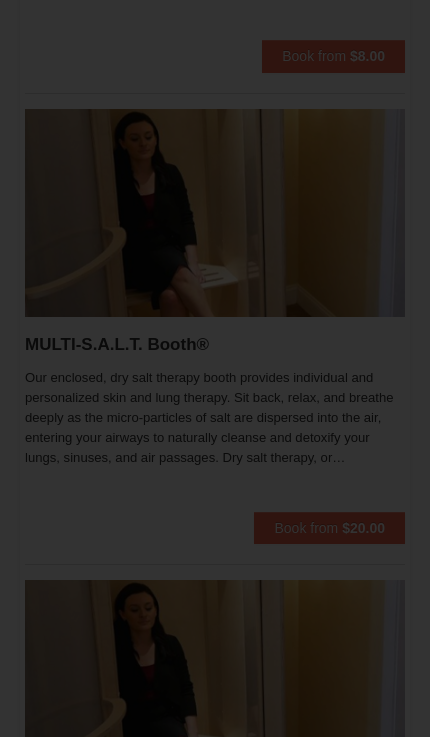 scroll, scrollTop: 4423, scrollLeft: 0, axis: vertical 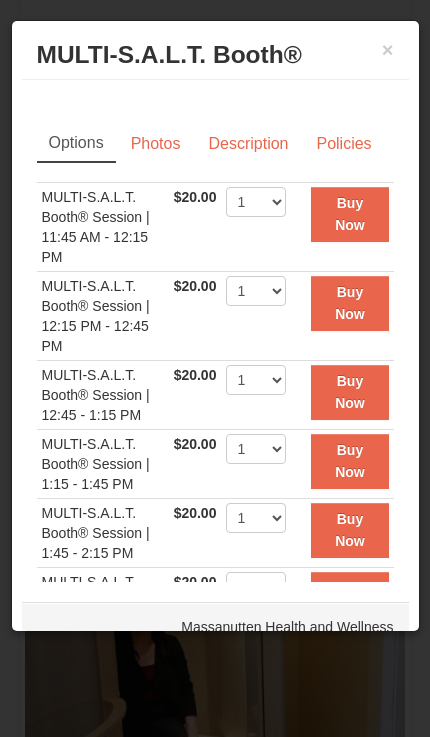 click on "Description" at bounding box center [248, 144] 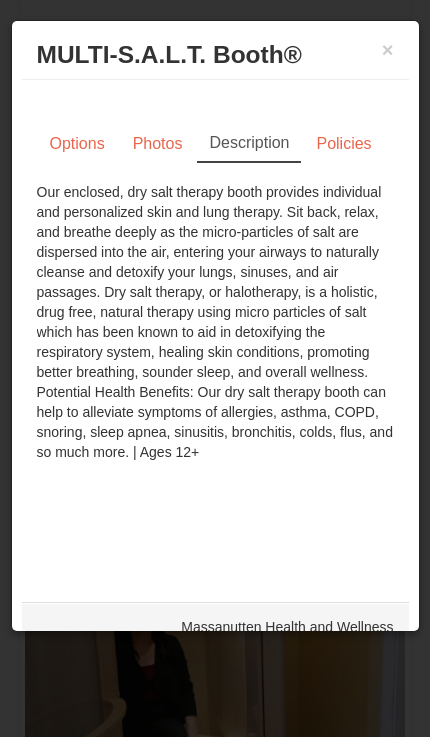 click on "×" at bounding box center (388, 50) 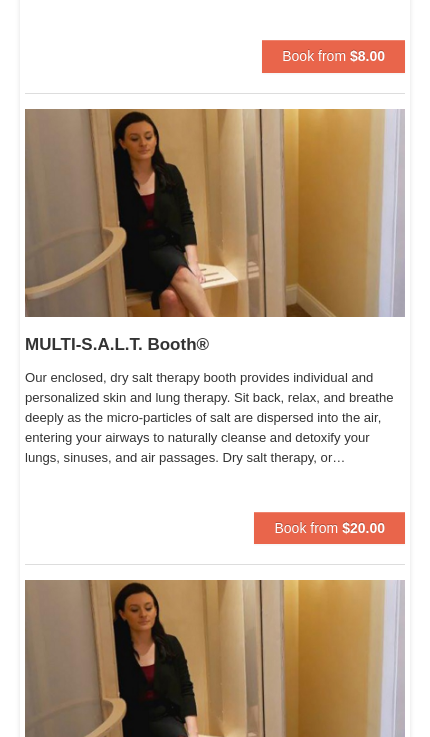 click on "Book from   $20.00" at bounding box center (329, 528) 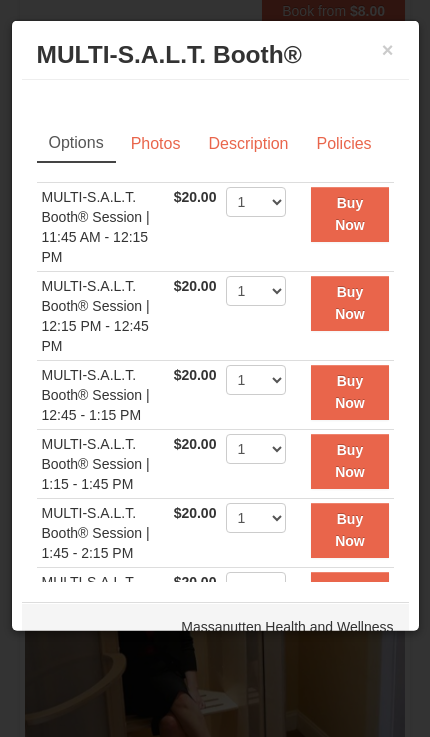 scroll, scrollTop: 4479, scrollLeft: 0, axis: vertical 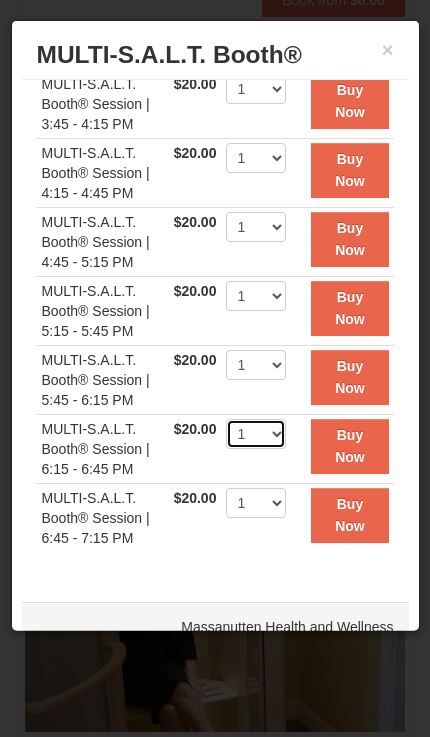click on "1" at bounding box center [256, 434] 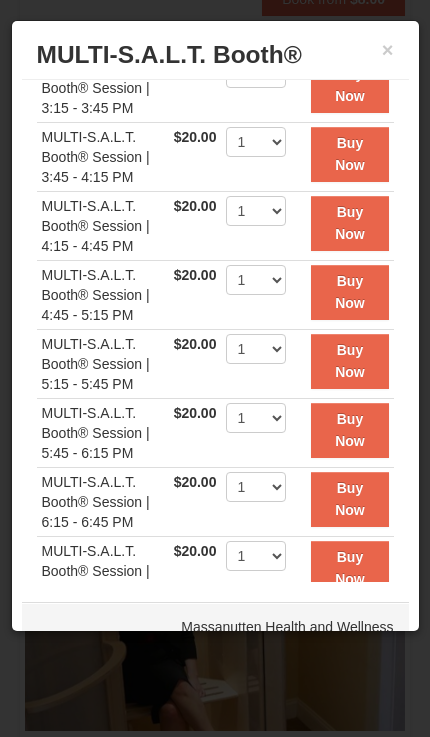 scroll, scrollTop: 653, scrollLeft: 0, axis: vertical 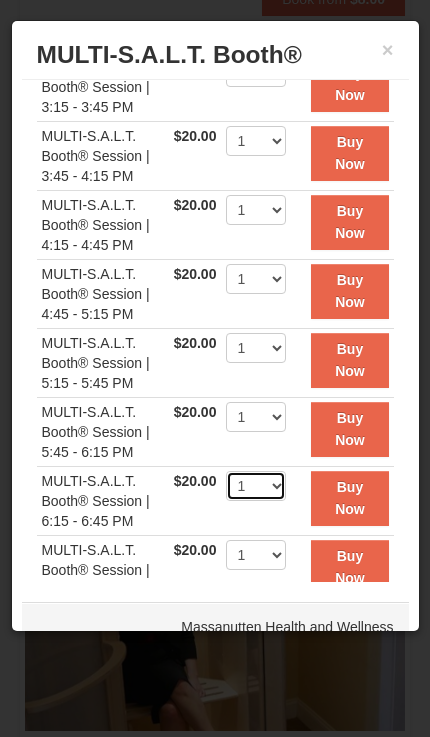 click on "1" at bounding box center [256, 486] 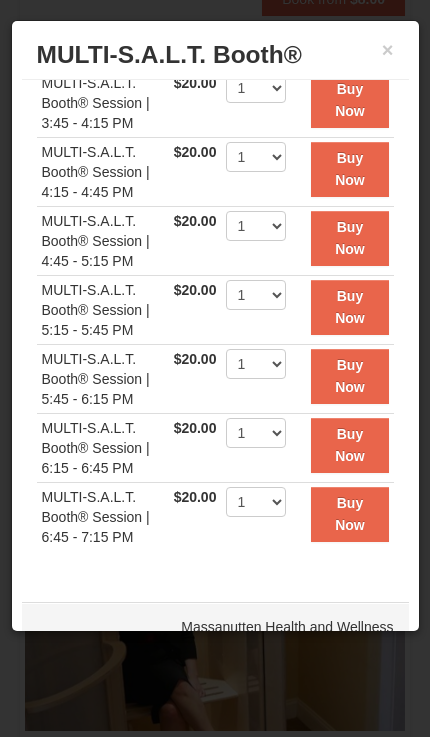 scroll, scrollTop: 705, scrollLeft: 0, axis: vertical 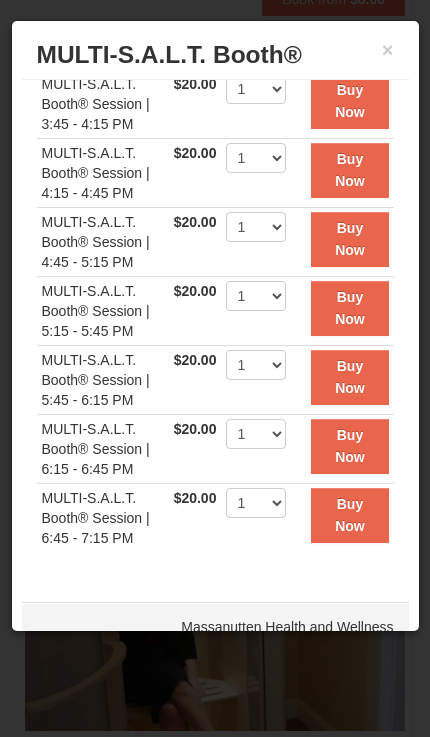 click on "Buy Now" at bounding box center (349, 446) 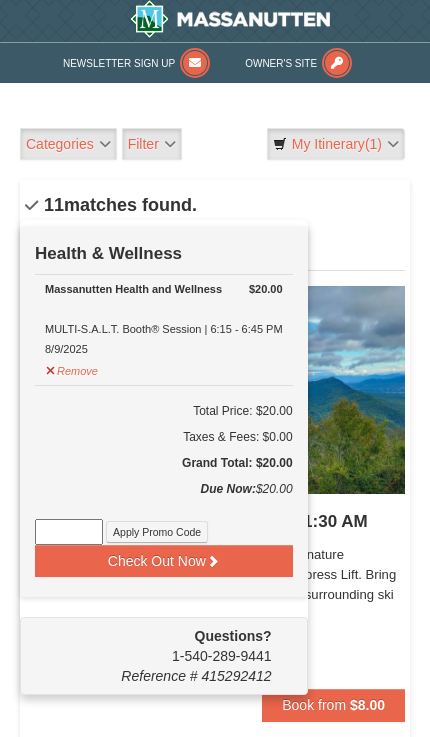 scroll, scrollTop: 6, scrollLeft: 0, axis: vertical 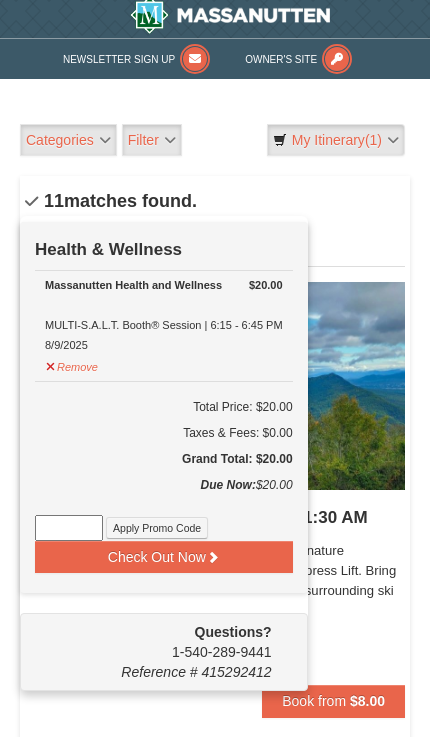 click on "Enjoy a scenic chairlift ride up Massanutten’s signature Creekside Lift and Massanutten's NEW Peak Express Lift. Bring a camera to capture the panoramic views of the surrounding ski slopes and mountains." at bounding box center (215, 581) 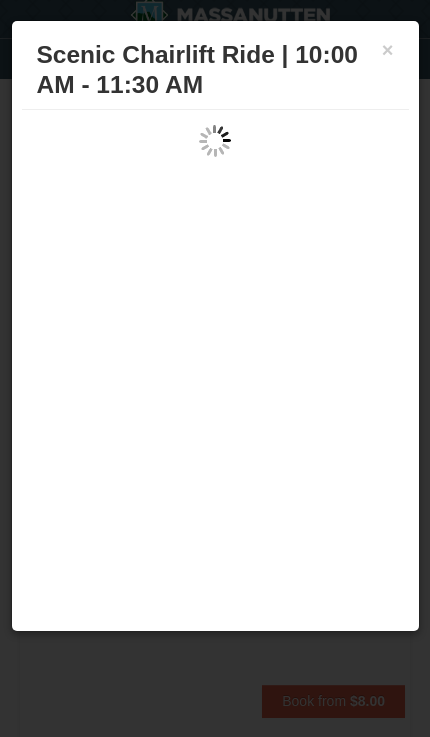 scroll, scrollTop: 0, scrollLeft: 0, axis: both 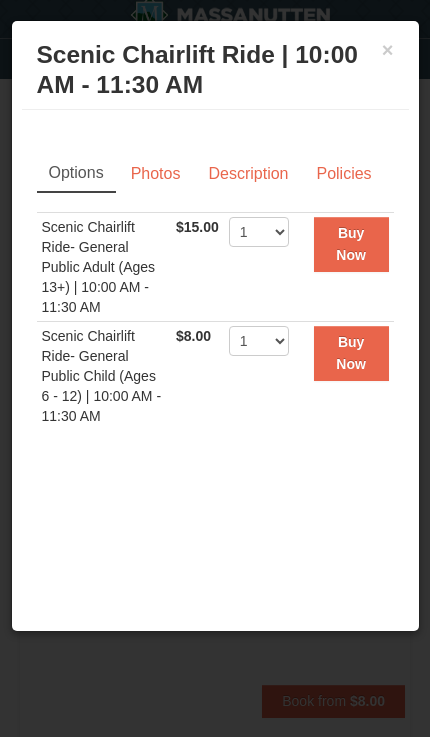 click on "×" at bounding box center [388, 50] 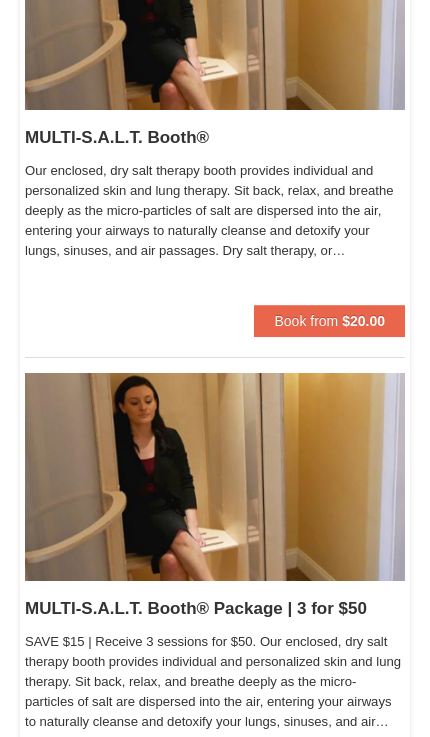 scroll, scrollTop: 4631, scrollLeft: 0, axis: vertical 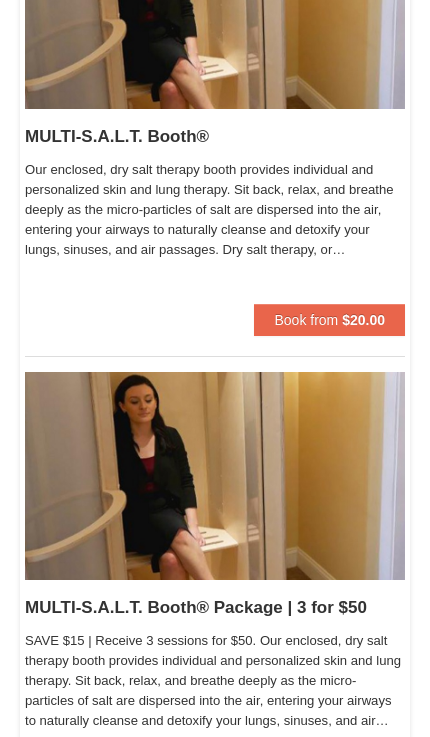 click on "$20.00" at bounding box center [363, 320] 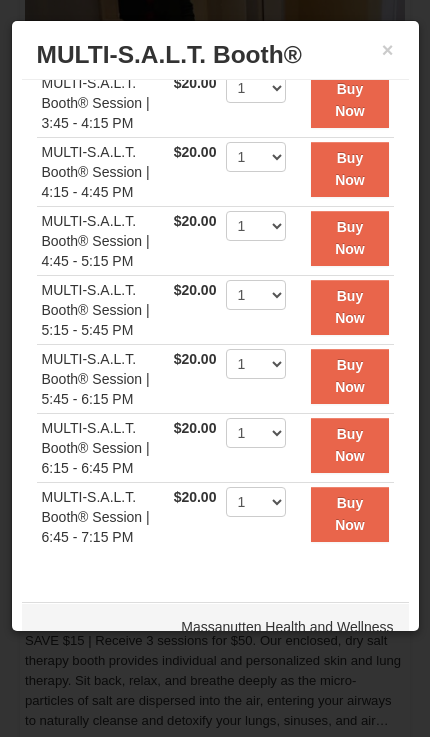scroll, scrollTop: 705, scrollLeft: 0, axis: vertical 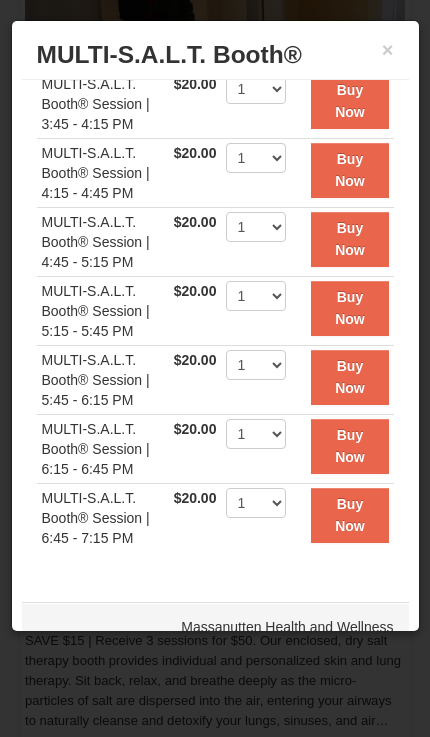 click on "Buy Now" at bounding box center (349, 446) 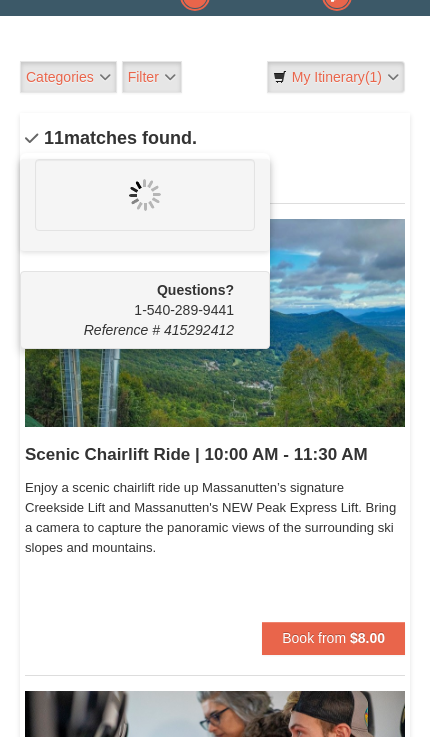 scroll, scrollTop: 6, scrollLeft: 0, axis: vertical 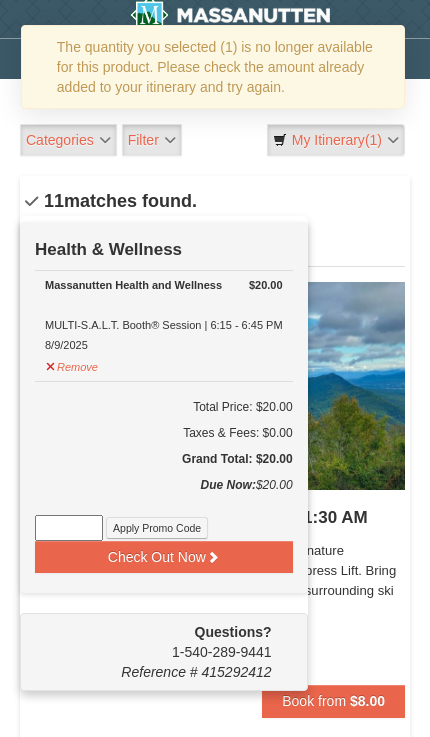 click on "Sort By
Name
Name (A to Z)
Name (Z to A)
Price
Price (Low to High)
Price (High to Low)" at bounding box center [215, 216] 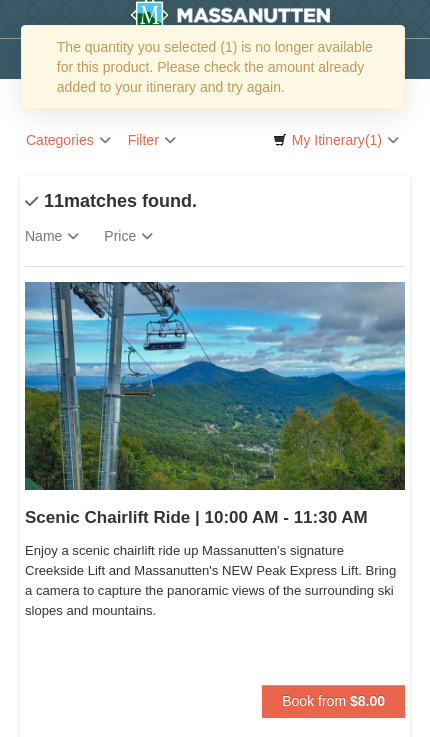 click on "Sort By
Name
Name (A to Z)
Name (Z to A)
Price
Price (Low to High)
Price (High to Low)" at bounding box center [215, 216] 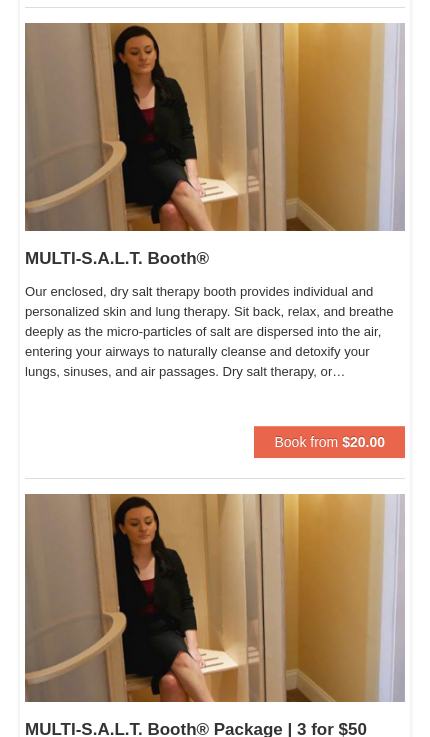 scroll, scrollTop: 4510, scrollLeft: 0, axis: vertical 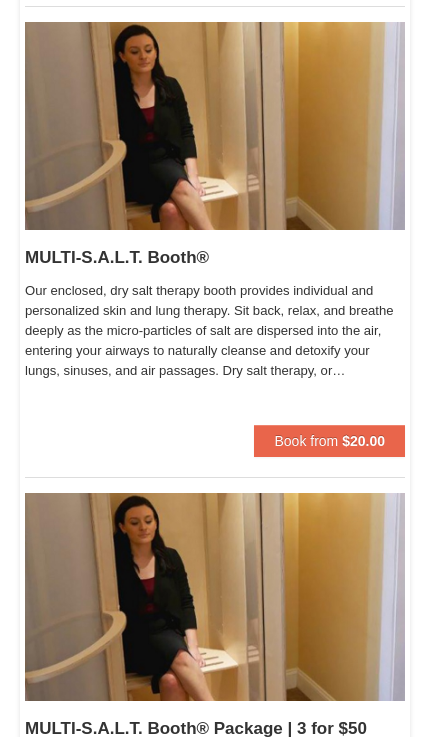 click on "Book from   $20.00" at bounding box center (329, 441) 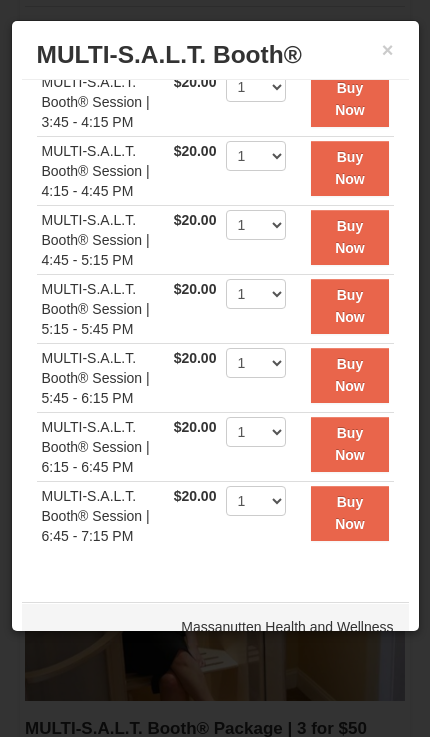 scroll, scrollTop: 705, scrollLeft: 0, axis: vertical 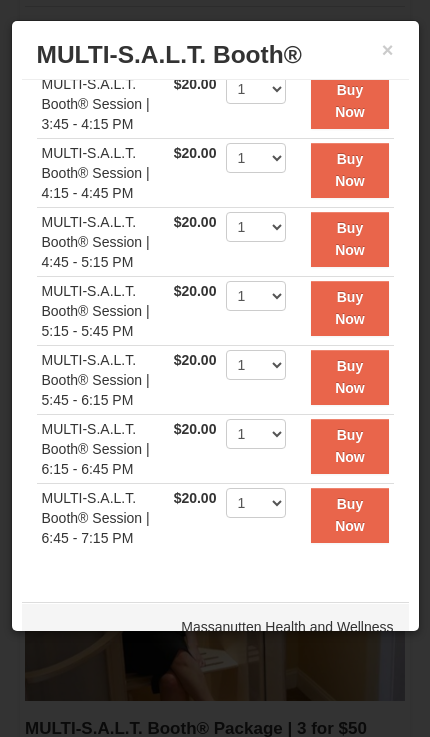 click on "Buy Now" at bounding box center (349, 377) 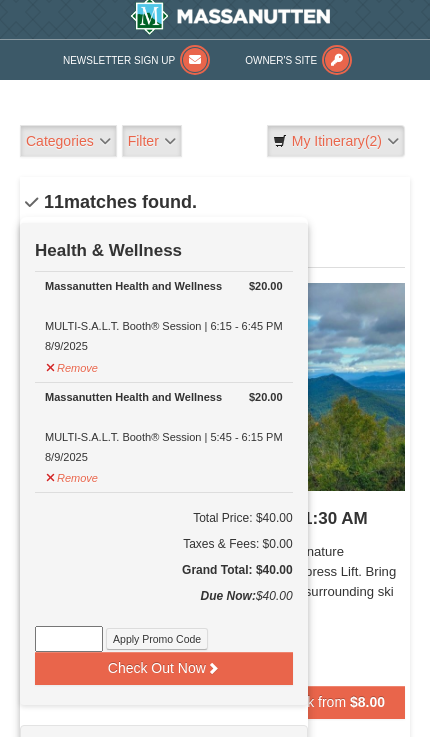 scroll, scrollTop: 6, scrollLeft: 0, axis: vertical 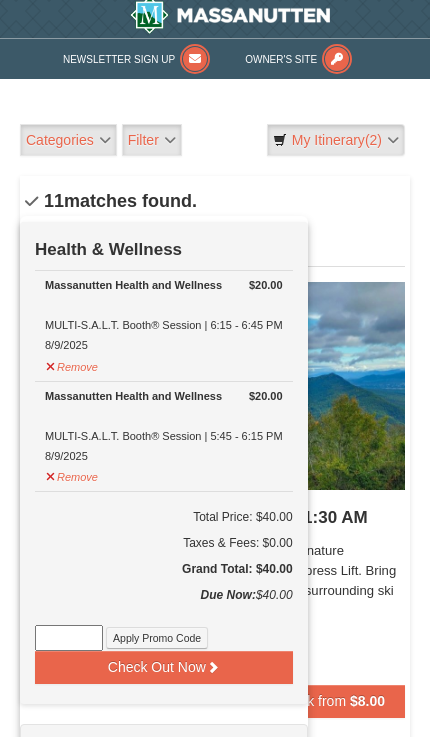 click on "Sort By
Name
Name (A to Z)
Name (Z to A)
Price
Price (Low to High)
Price (High to Low)" at bounding box center (215, 216) 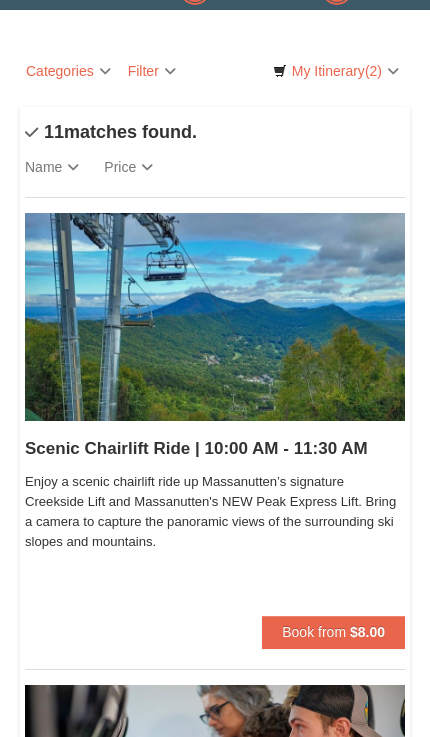 scroll, scrollTop: 0, scrollLeft: 0, axis: both 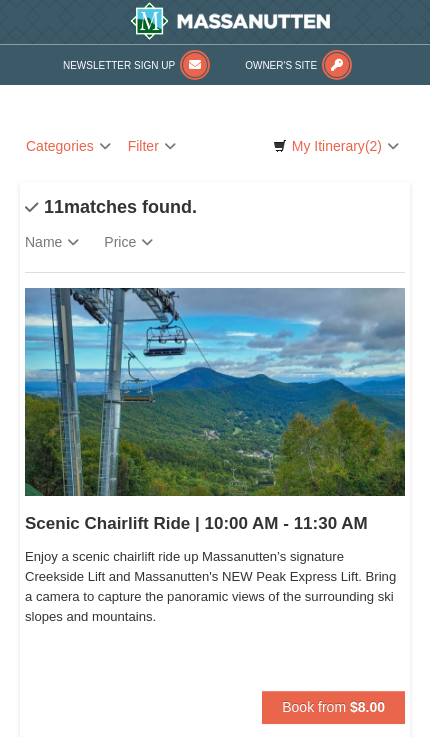 click on "(2)" at bounding box center (373, 146) 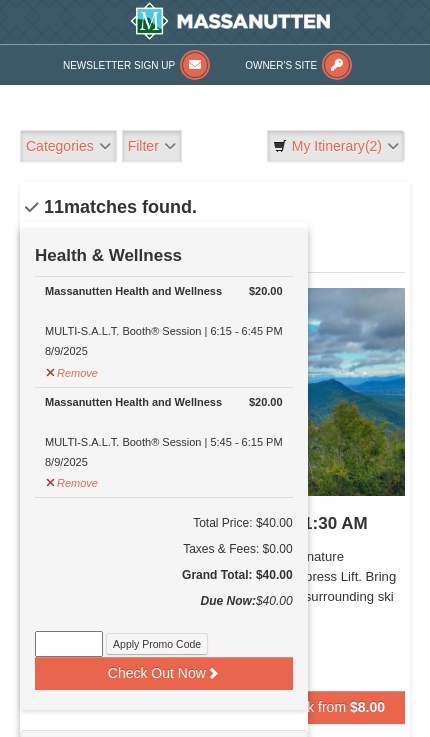 click at bounding box center [215, 368] 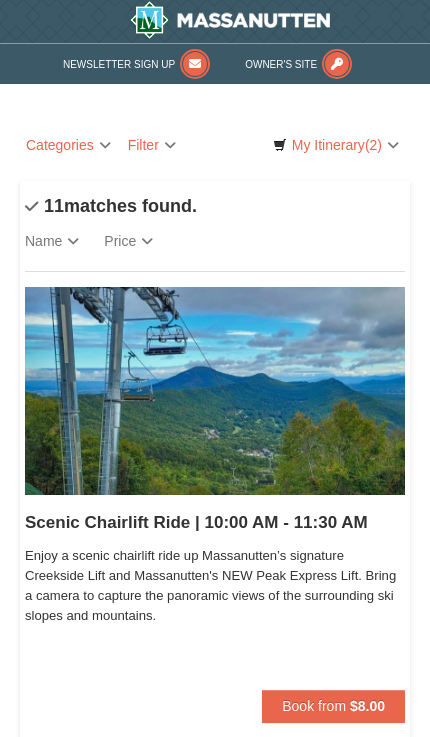 scroll, scrollTop: 0, scrollLeft: 0, axis: both 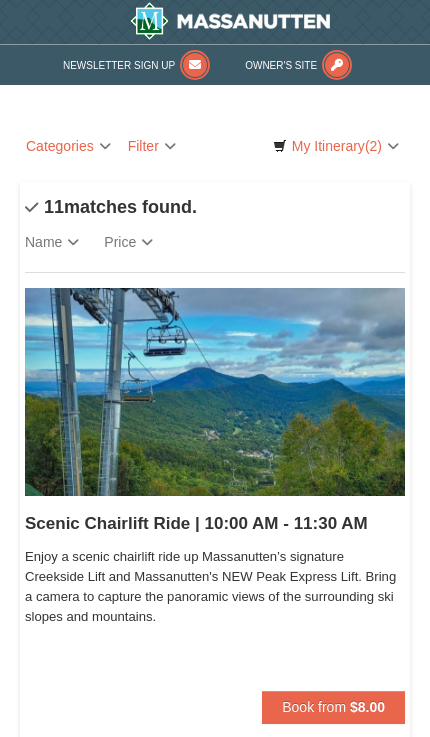 click on "Filter" at bounding box center [152, 146] 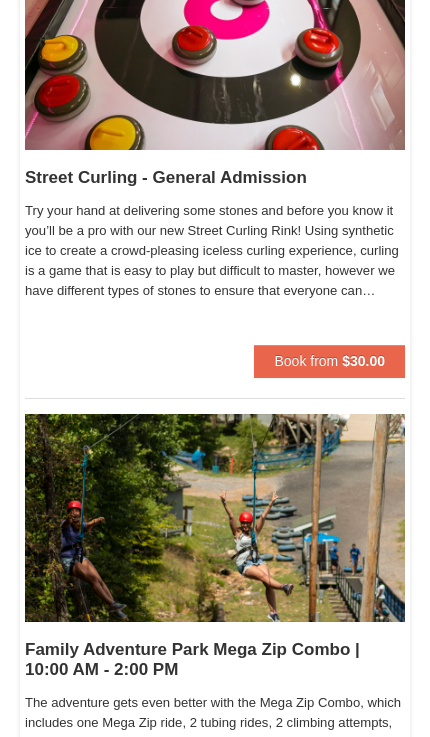 scroll, scrollTop: 3333, scrollLeft: 0, axis: vertical 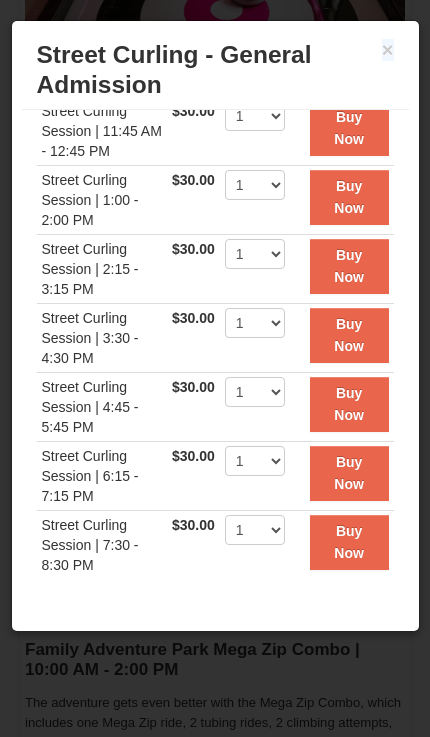 click on "Street Curling - General Admission  Massanutten Street Curling" at bounding box center [215, 70] 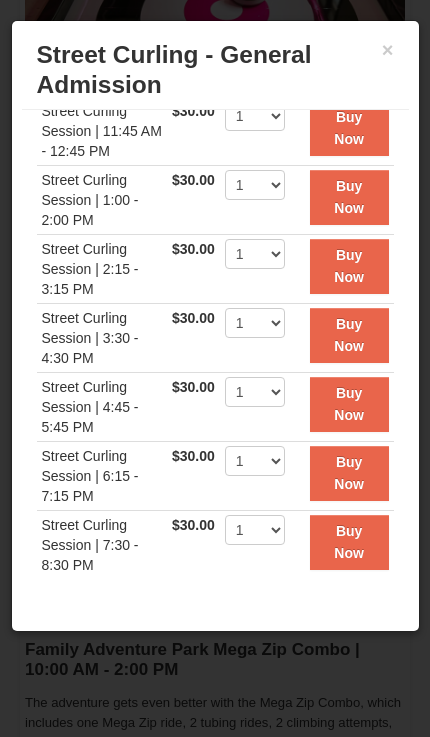 click on "×" at bounding box center (388, 50) 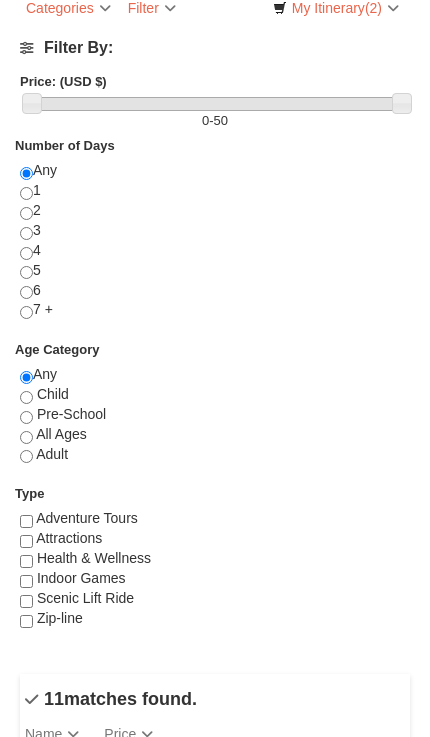 scroll, scrollTop: 0, scrollLeft: 0, axis: both 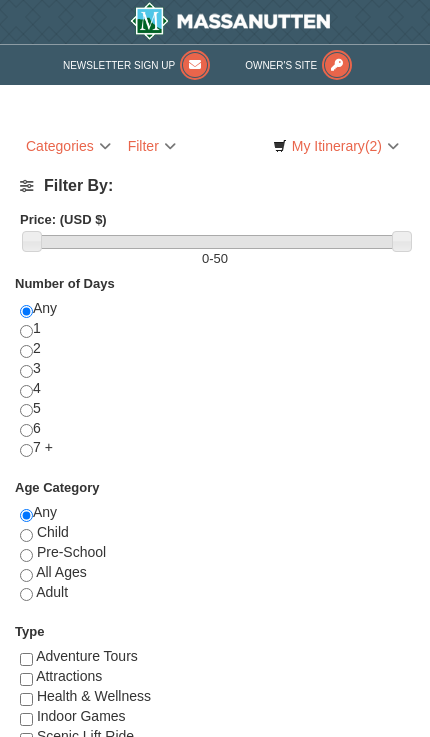 click on "(2)" at bounding box center (373, 146) 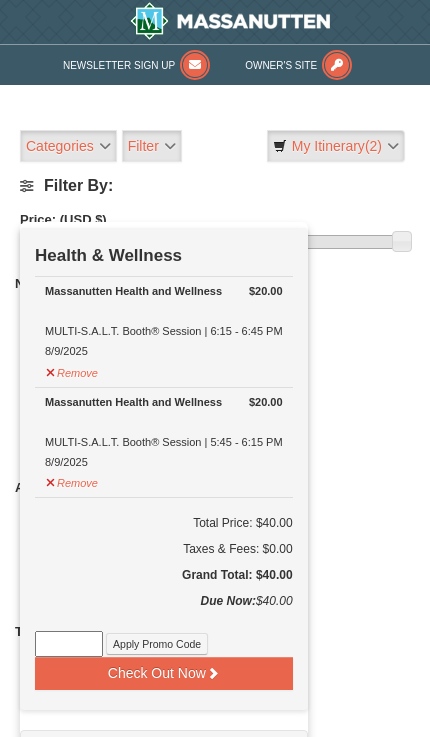 click at bounding box center [215, 368] 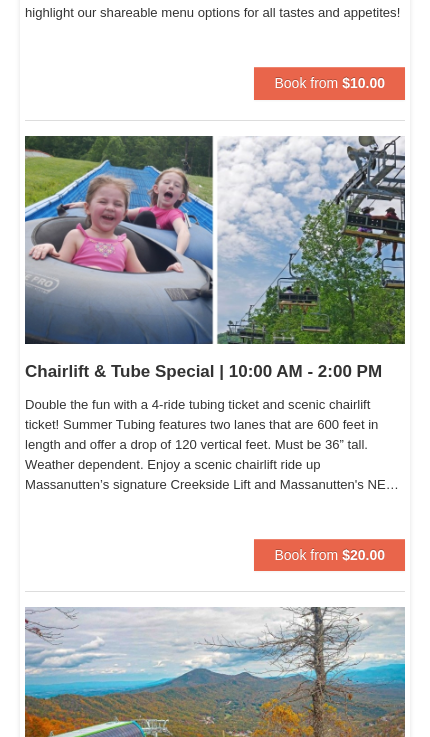 scroll, scrollTop: 1727, scrollLeft: 0, axis: vertical 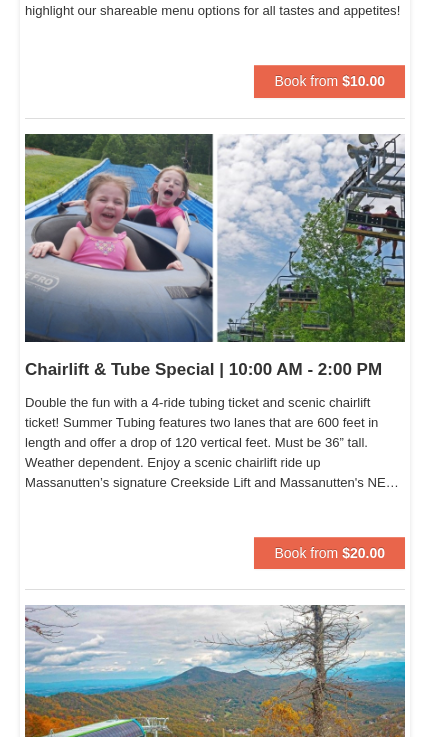 click on "Double the fun with a 4-ride tubing ticket and scenic chairlift ticket!
Summer Tubing features two lanes that are 600 feet in length and offer a drop of 120 vertical feet. Must be 36” tall. Weather dependent.
Enjoy a scenic chairlift ride up Massanutten’s signature Creekside Lift and Massanutten's NEW Peak Express Lift. Bring a camera to capture the panoramic views of the surrounding ski slopes and mountains." at bounding box center (215, 446) 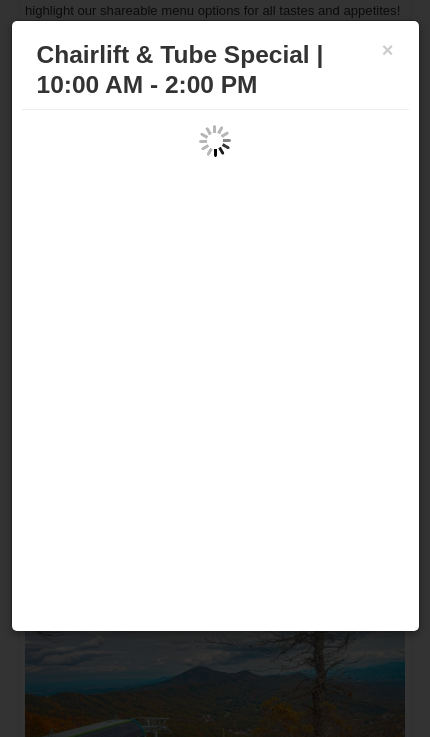 scroll, scrollTop: 0, scrollLeft: 0, axis: both 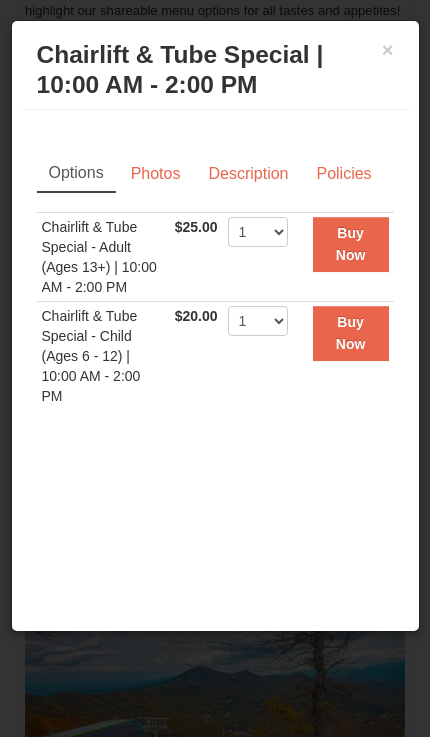 click on "Description" at bounding box center (248, 174) 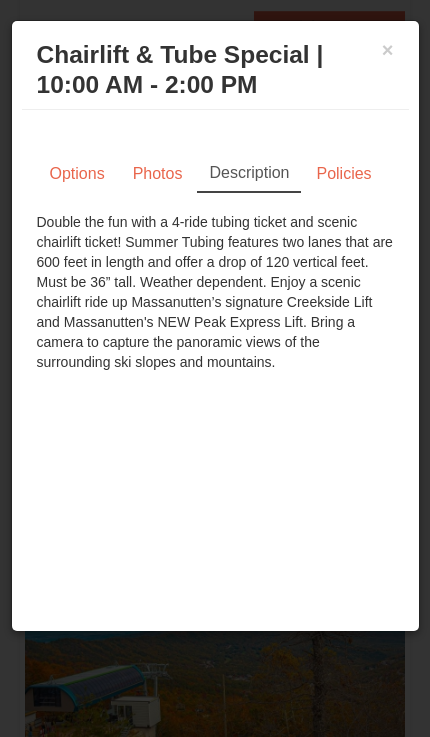 scroll, scrollTop: 1781, scrollLeft: 0, axis: vertical 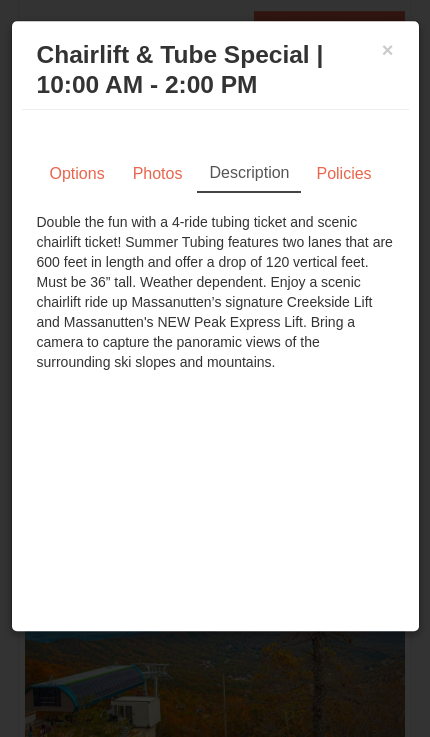 click on "Options" at bounding box center [77, 174] 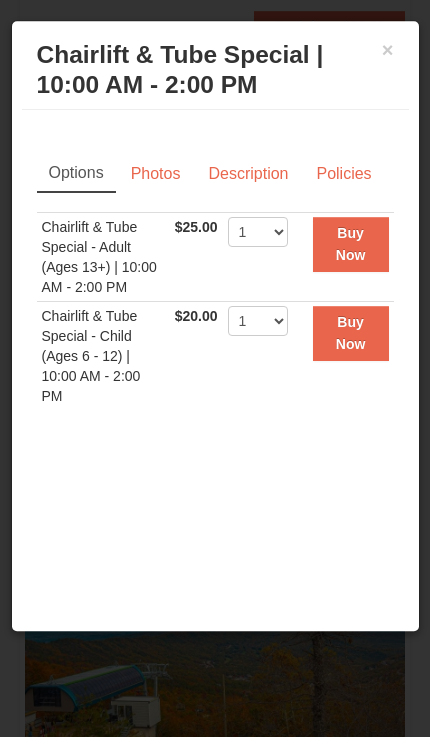 scroll, scrollTop: 1781, scrollLeft: 0, axis: vertical 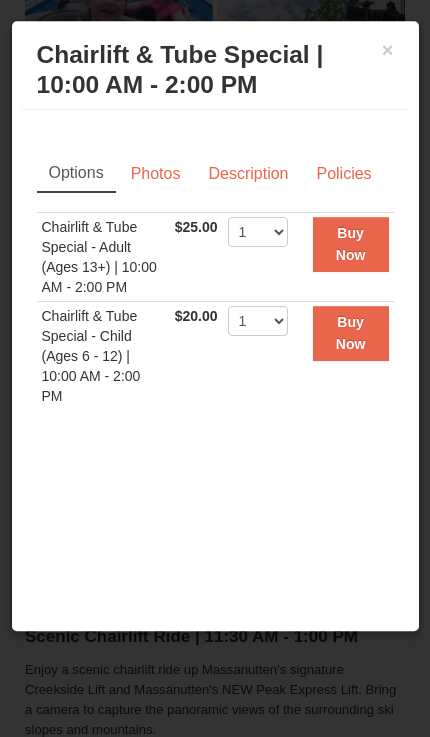 click on "Description" at bounding box center (248, 174) 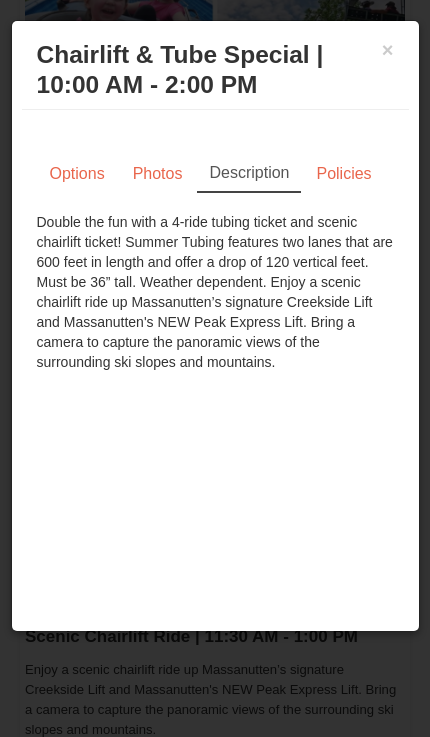 click on "Options" at bounding box center (77, 174) 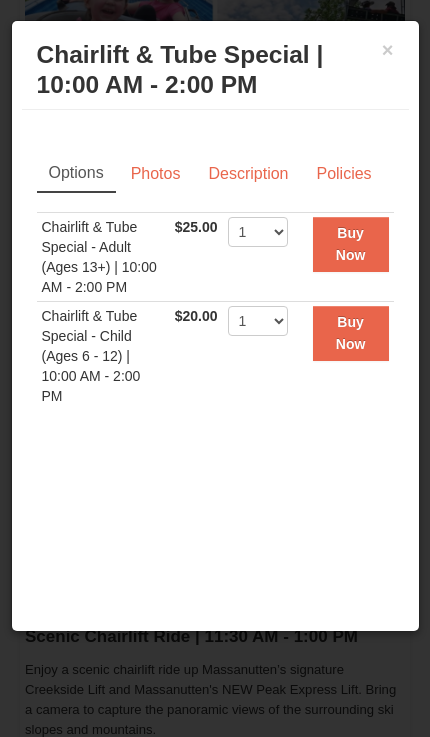 click on "Policies" at bounding box center (343, 174) 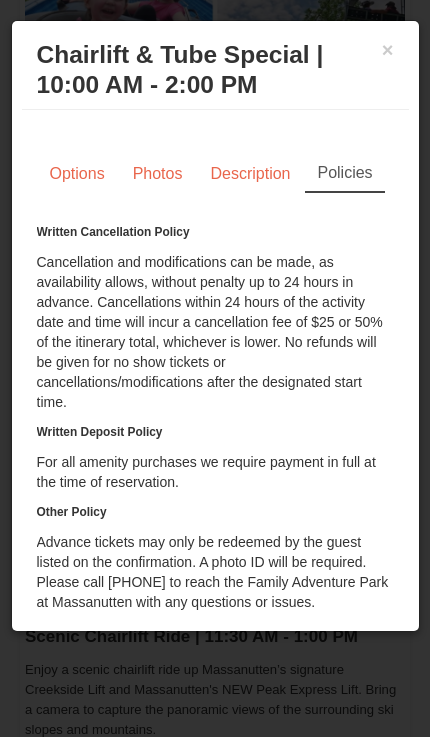 scroll, scrollTop: 0, scrollLeft: 0, axis: both 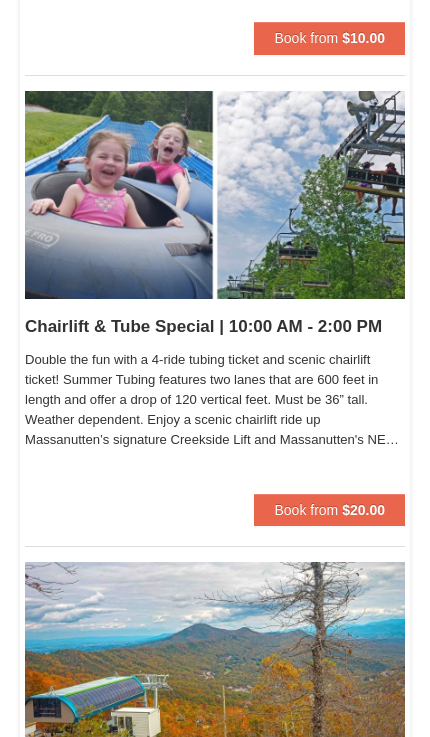 click on "Book from" at bounding box center (306, 510) 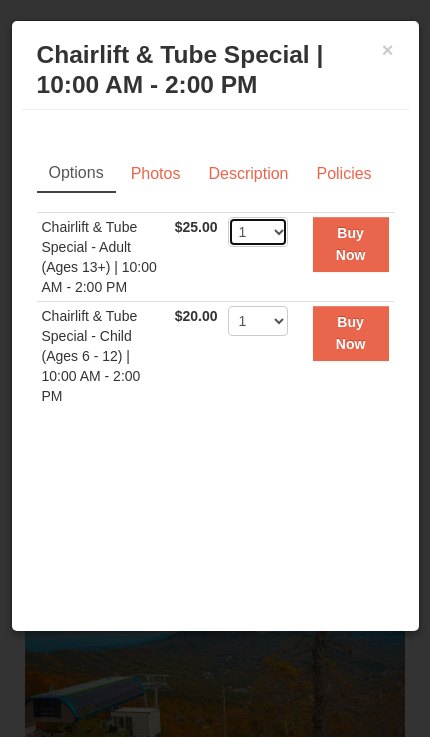 click on "1
2
3
4
5
6
7
8
9
10
11
12
13
14
15
16
17
18
19
20
21 22" at bounding box center (258, 232) 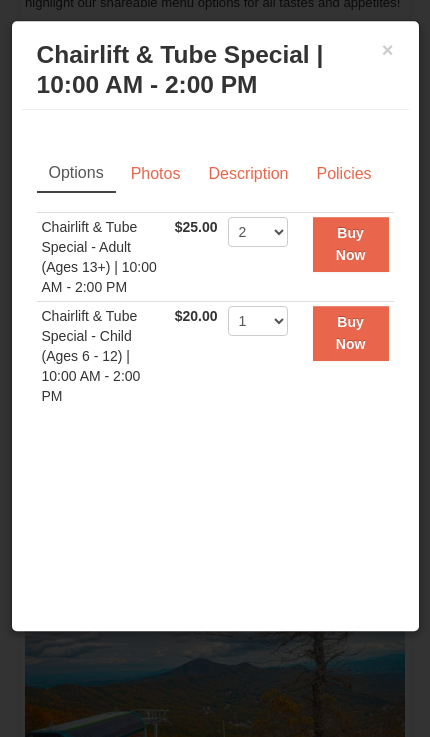scroll, scrollTop: 1734, scrollLeft: 0, axis: vertical 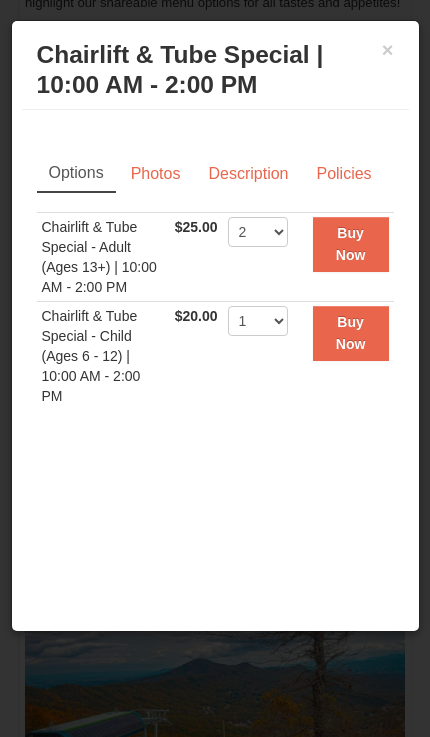 click on "Buy Now" at bounding box center (351, 244) 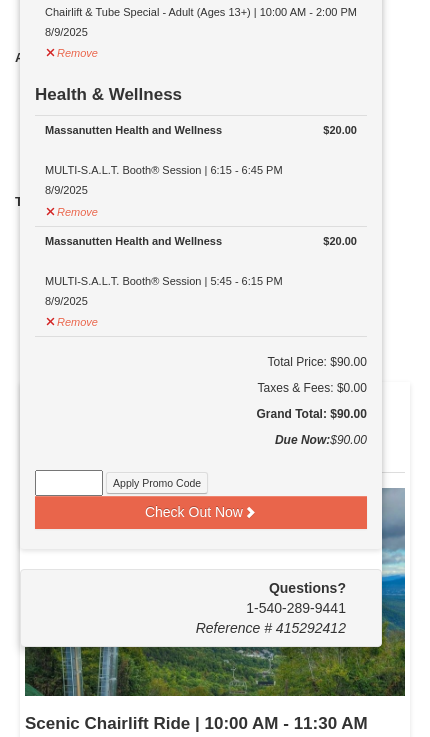 scroll, scrollTop: 431, scrollLeft: 0, axis: vertical 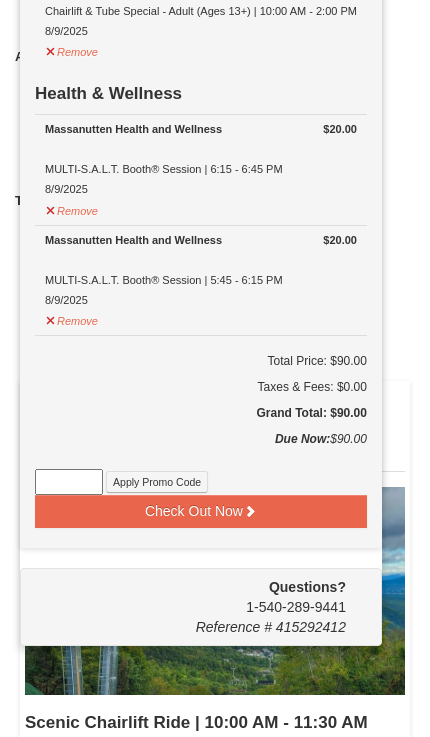 click on "Check Out Now" at bounding box center [201, 511] 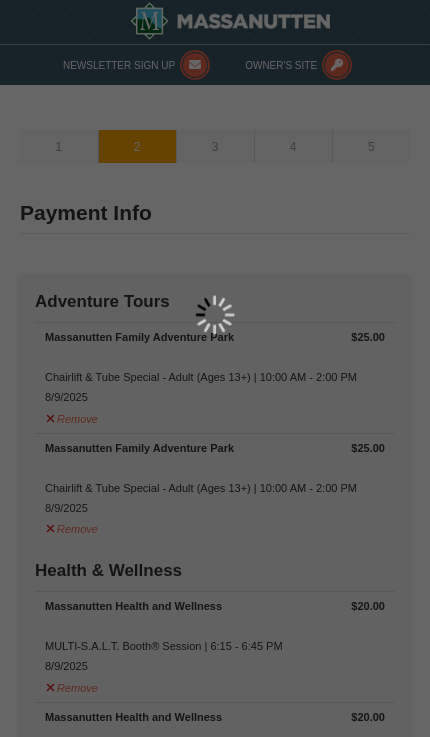 scroll, scrollTop: 0, scrollLeft: 0, axis: both 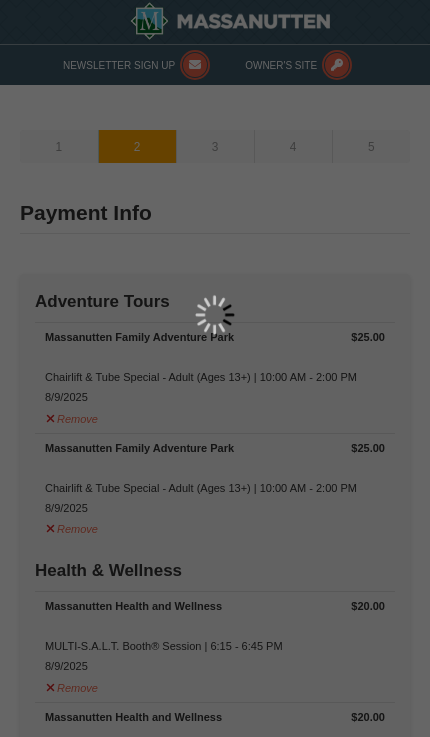 select on "8" 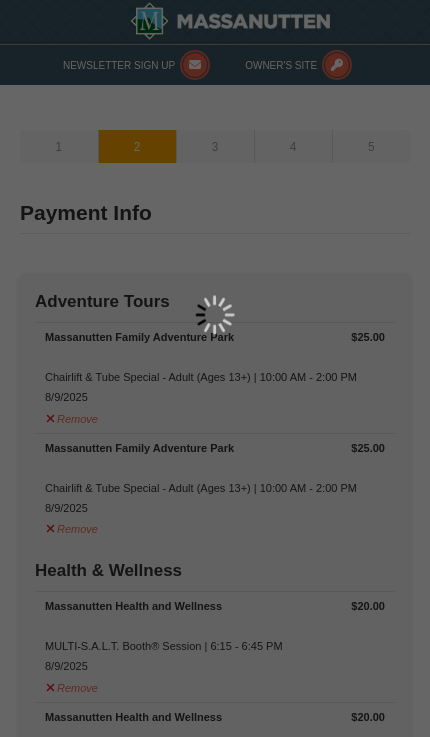 select on "8" 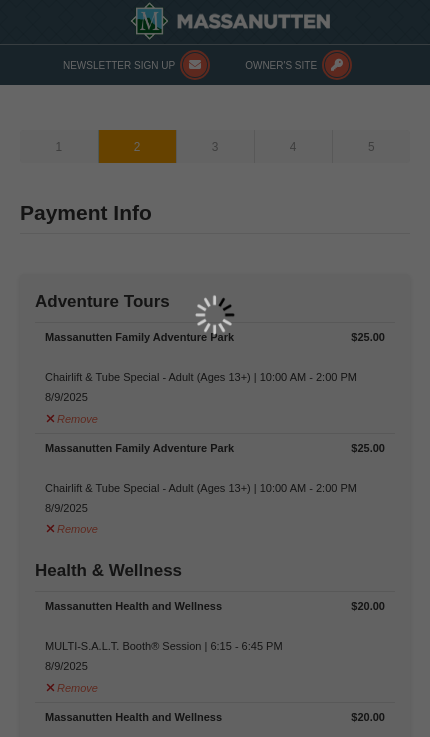 type on "3835 Brighton Rd" 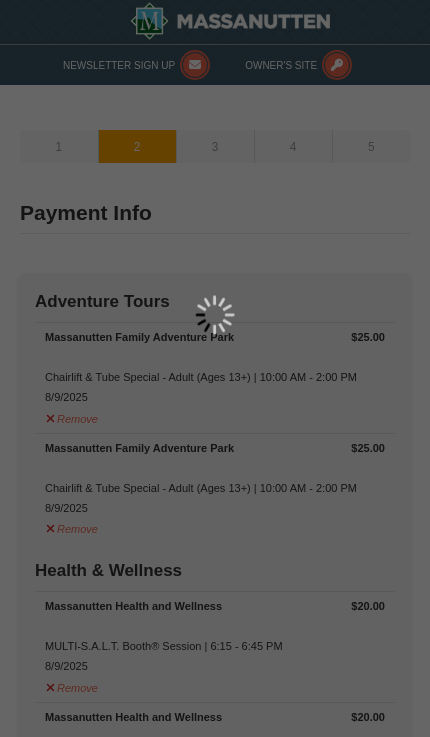 type on "Pittsburgh" 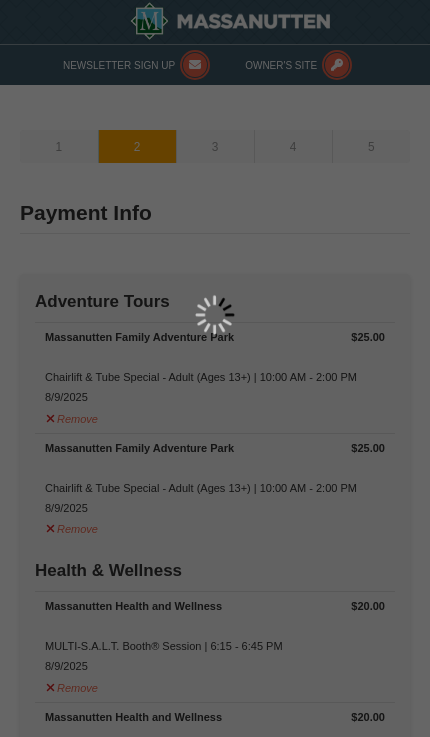 type on "15212" 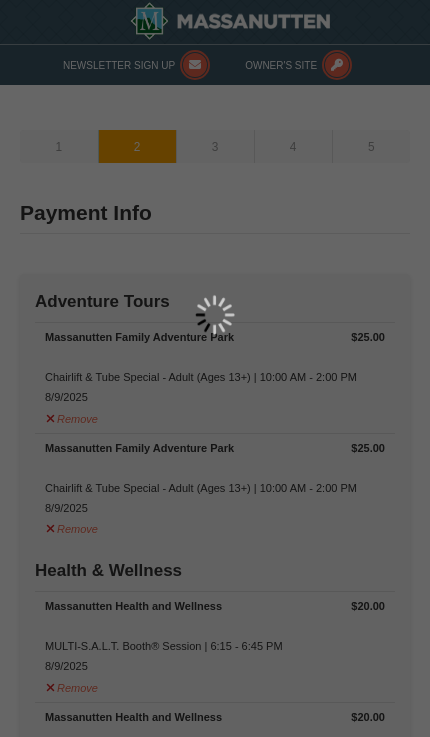 type on "412" 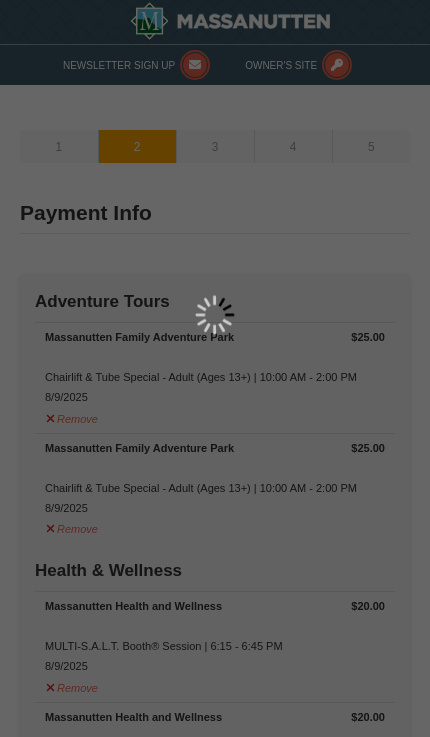 type on "353" 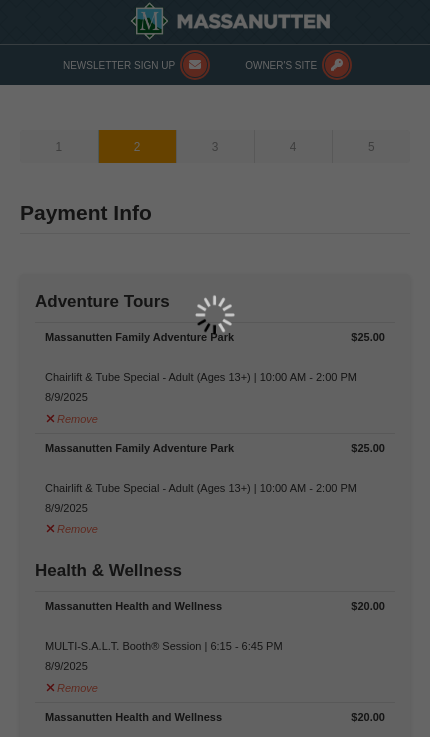 type on "6892" 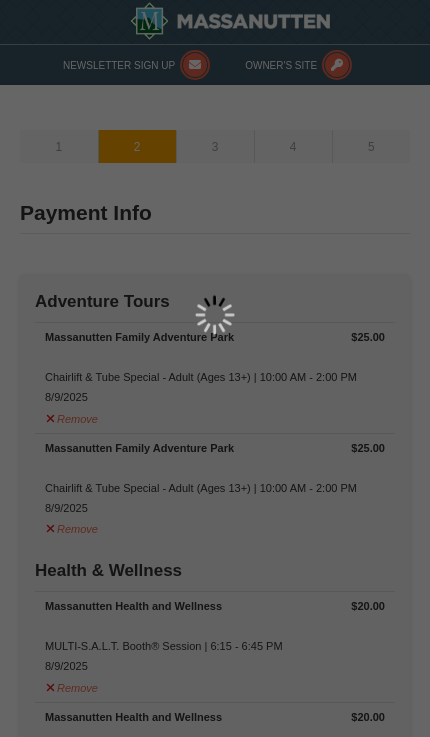 type on "simonefreeman2@gmail.com" 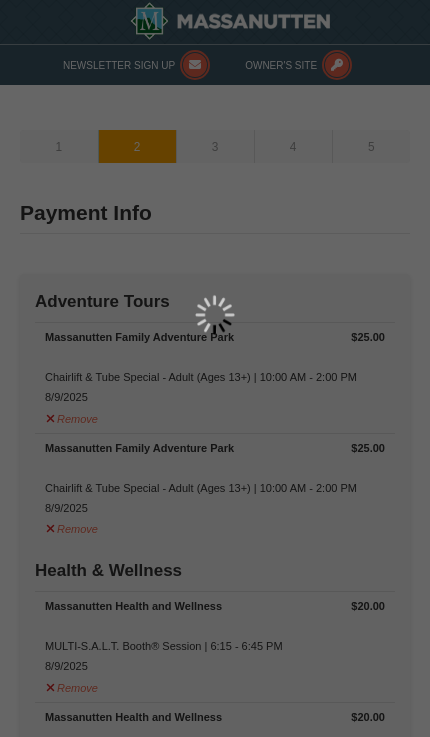 select on "PA" 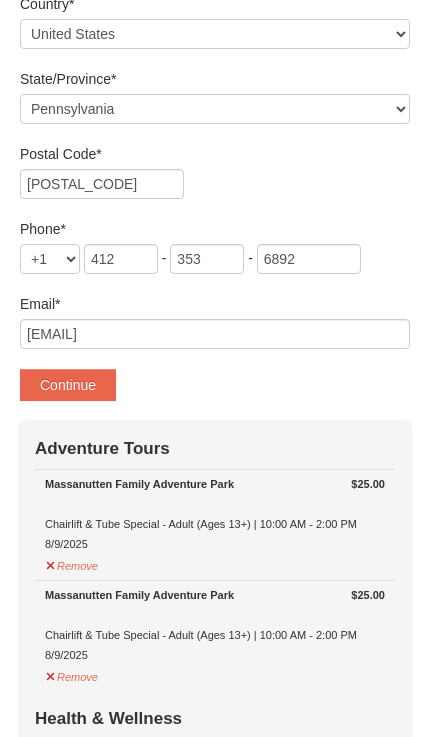 scroll, scrollTop: 598, scrollLeft: 0, axis: vertical 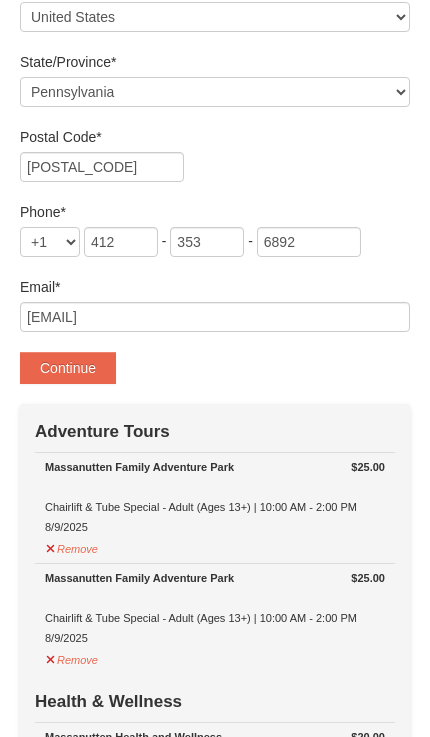 click on "Continue" at bounding box center [68, 368] 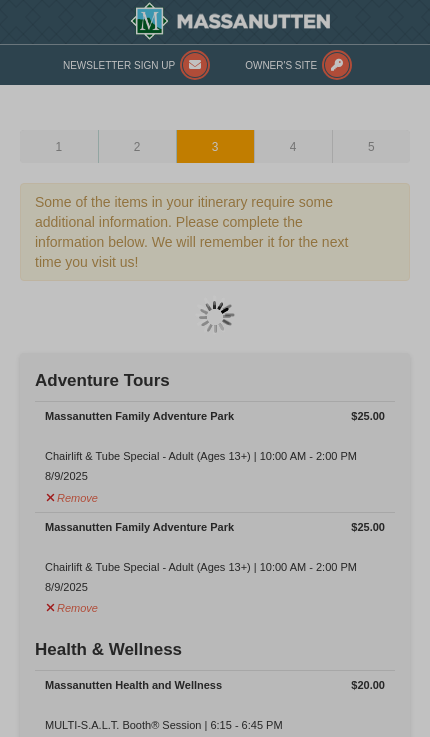 scroll, scrollTop: 0, scrollLeft: 0, axis: both 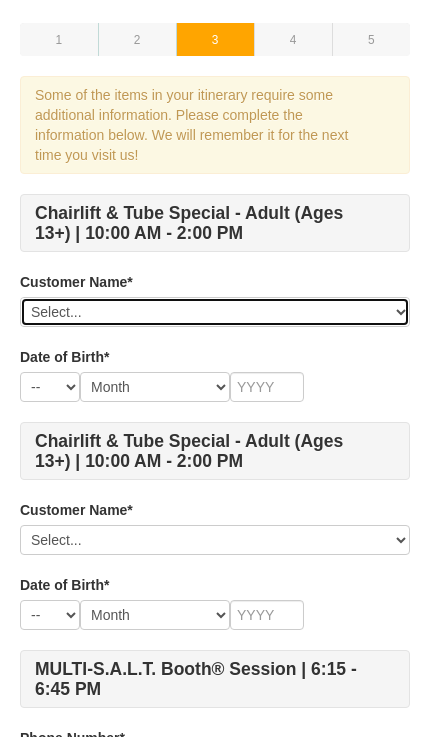 click on "Select... Simone Freeman- Irwin Add New..." at bounding box center [215, 312] 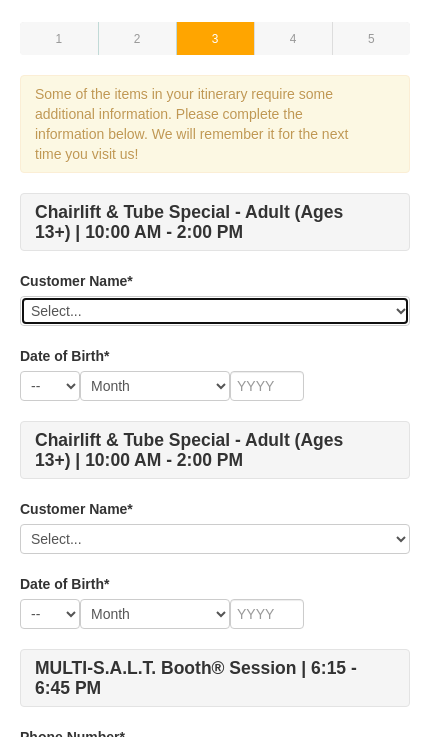 select on "28081068" 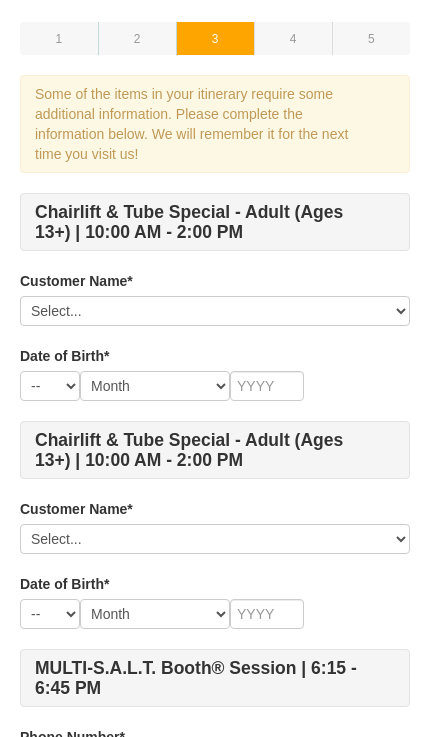 click on "Date of Birth*" at bounding box center [215, 356] 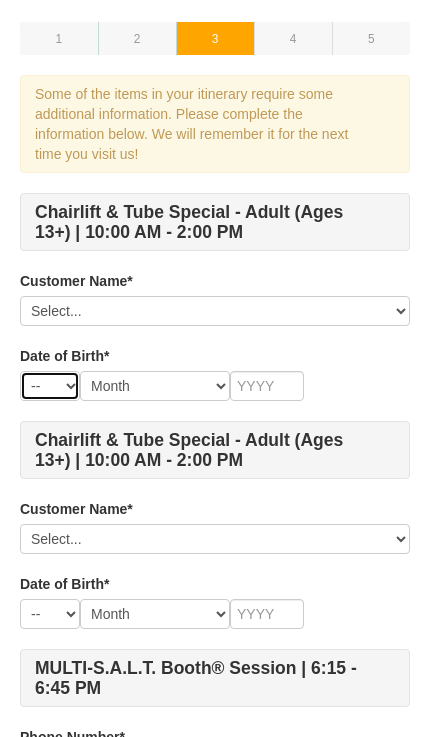 click on "-- 01 02 03 04 05 06 07 08 09 10 11 12 13 14 15 16 17 18 19 20 21 22 23 24 25 26 27 28 29 30 31" at bounding box center (50, 386) 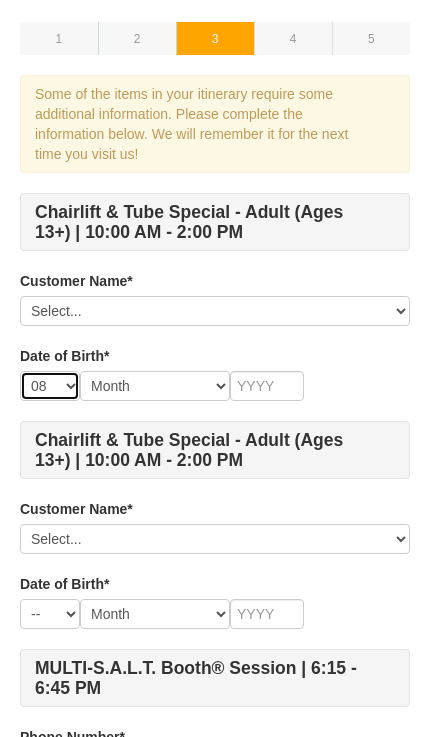 click on "-- 01 02 03 04 05 06 07 08 09 10 11 12 13 14 15 16 17 18 19 20 21 22 23 24 25 26 27 28 29 30 31" at bounding box center [50, 386] 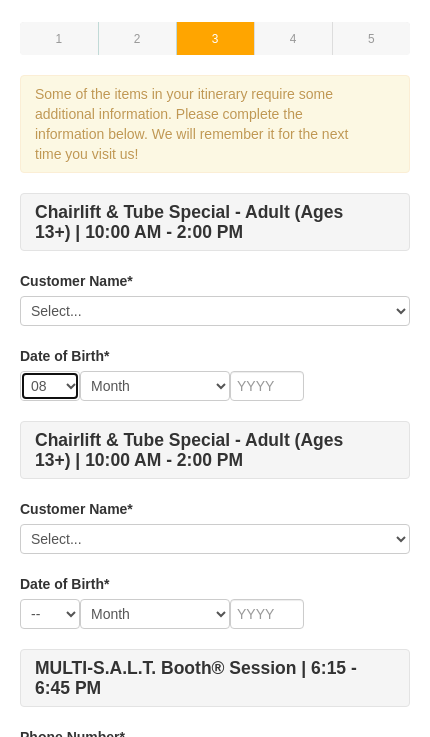 select on "05" 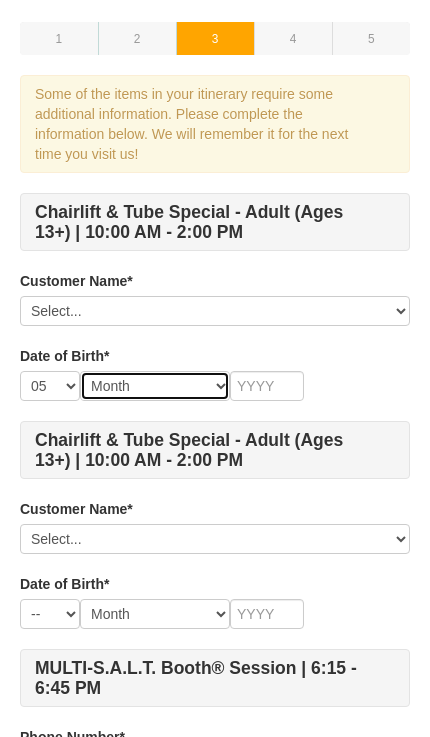 click on "Month January February March April May June July August September October November December" at bounding box center [155, 386] 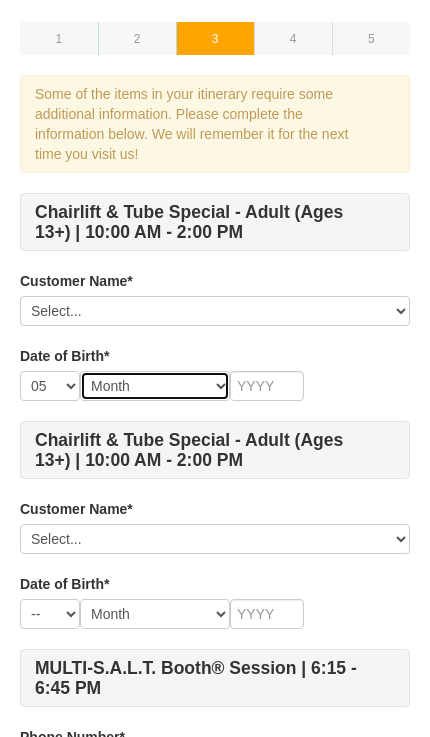 select on "05" 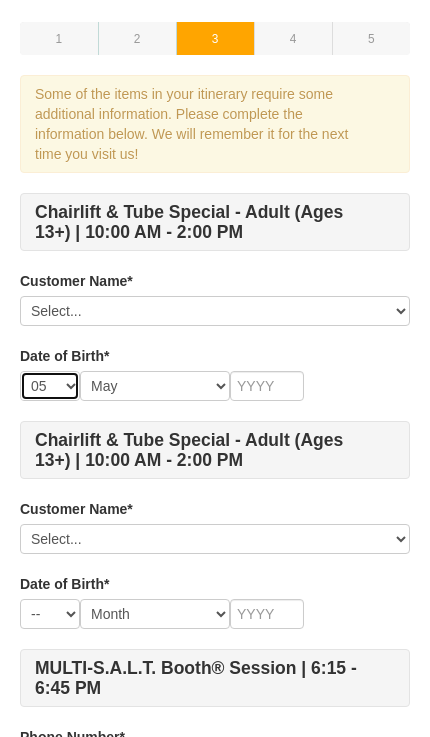 click on "-- 01 02 03 04 05 06 07 08 09 10 11 12 13 14 15 16 17 18 19 20 21 22 23 24 25 26 27 28 29 30 31" at bounding box center [50, 386] 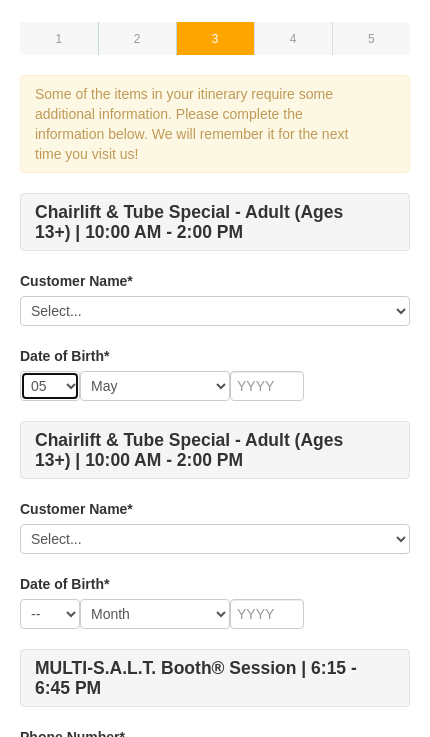 select on "09" 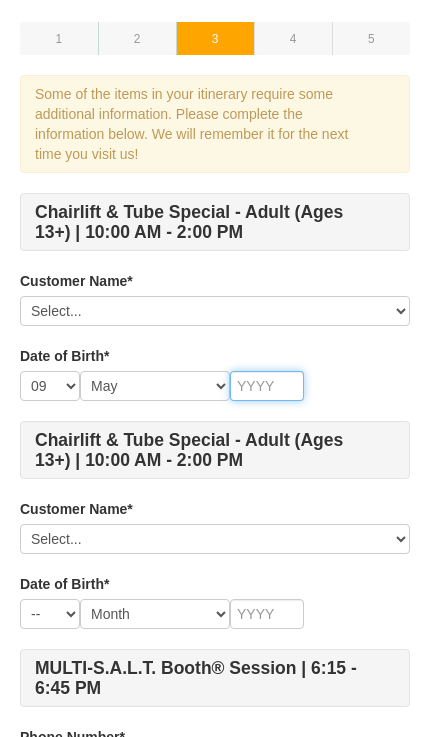 click at bounding box center (267, 386) 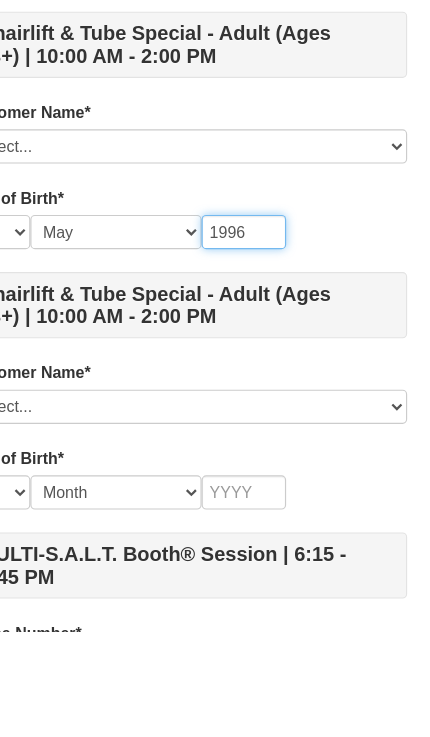 scroll, scrollTop: 291, scrollLeft: 0, axis: vertical 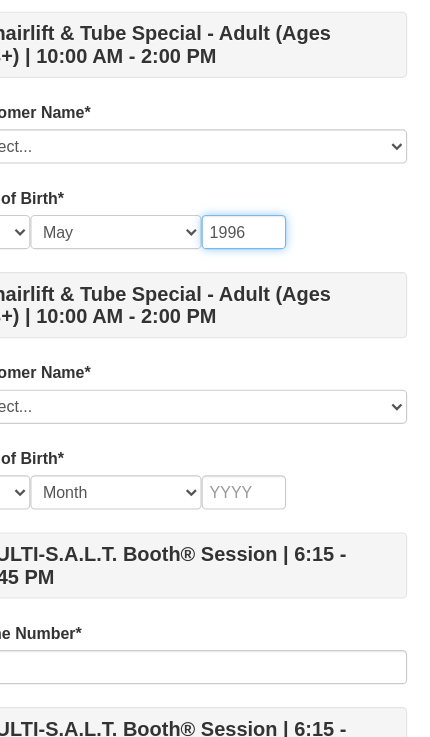 type on "1996" 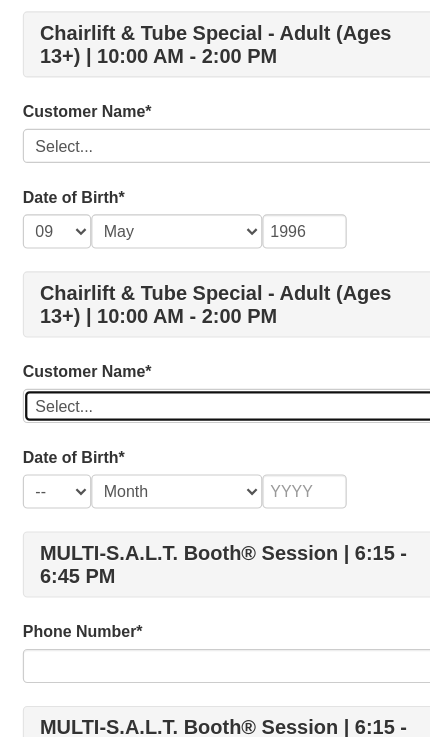 click on "Select... Simone Freeman- Irwin Add New..." at bounding box center [215, 356] 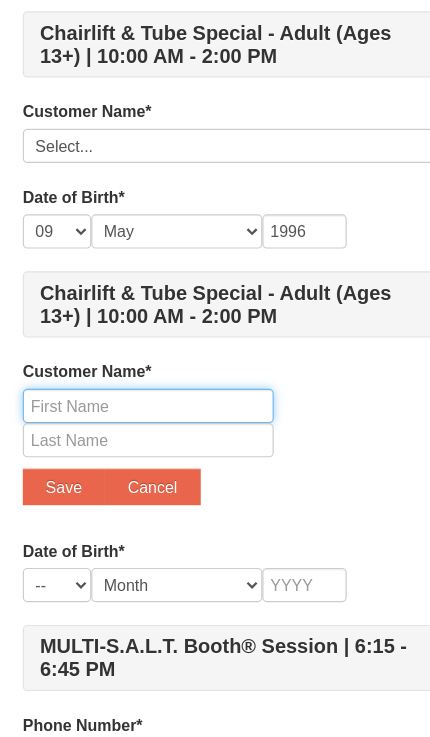 click at bounding box center (130, 356) 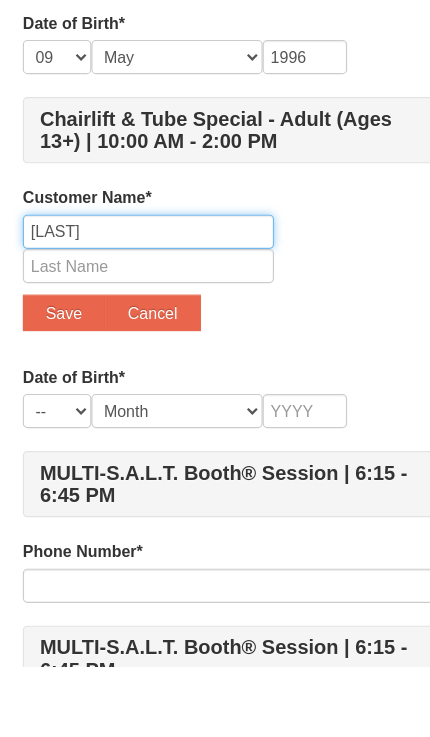 type on "Starr" 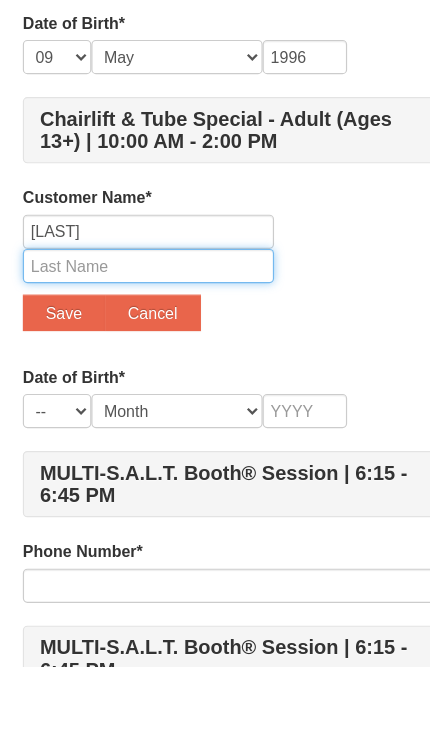 click at bounding box center (130, 386) 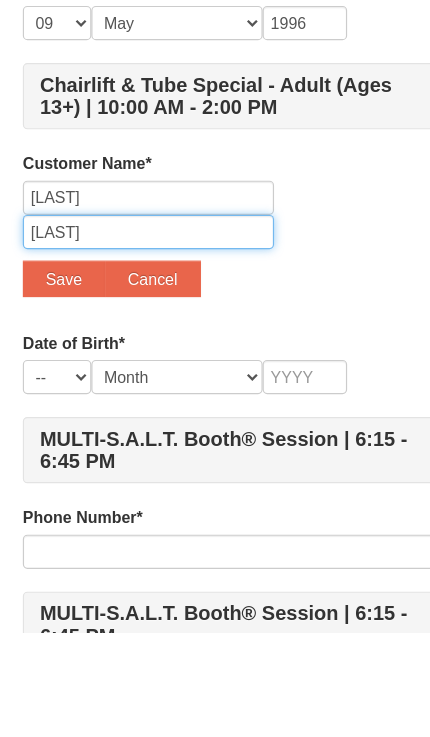 type on "Edwards" 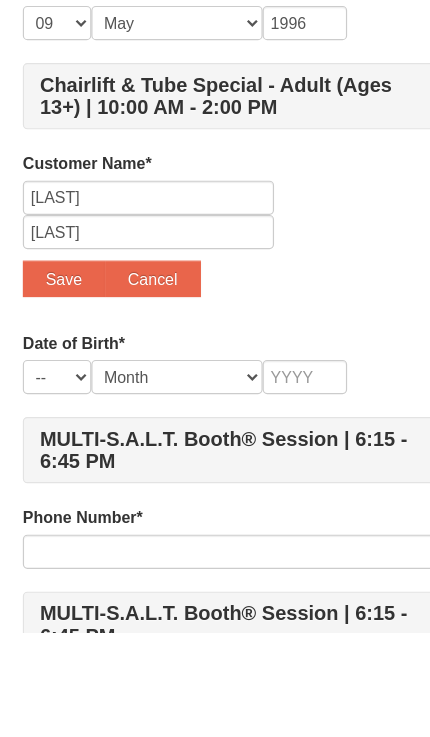 click on "Save" at bounding box center [56, 427] 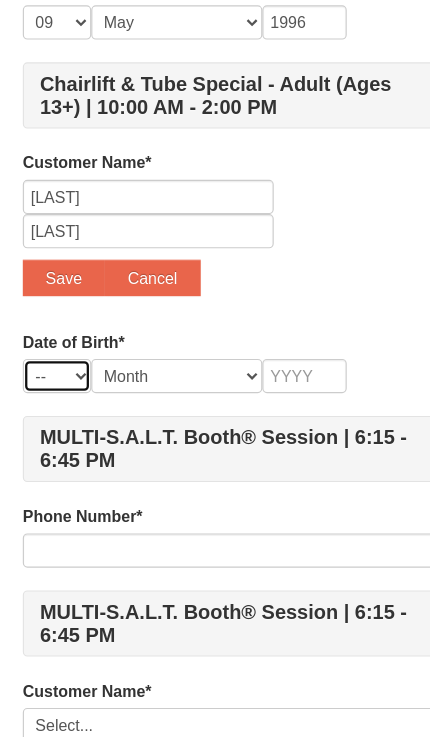 click on "-- 01 02 03 04 05 06 07 08 09 10 11 12 13 14 15 16 17 18 19 20 21 22 23 24 25 26 27 28 29 30 31" at bounding box center [50, 330] 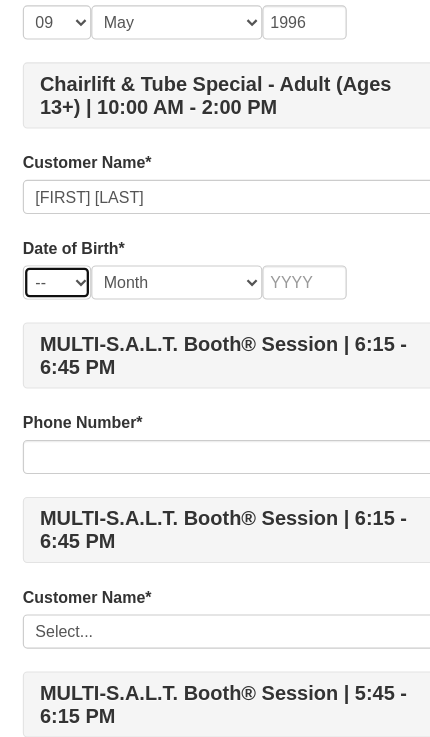 select on "14" 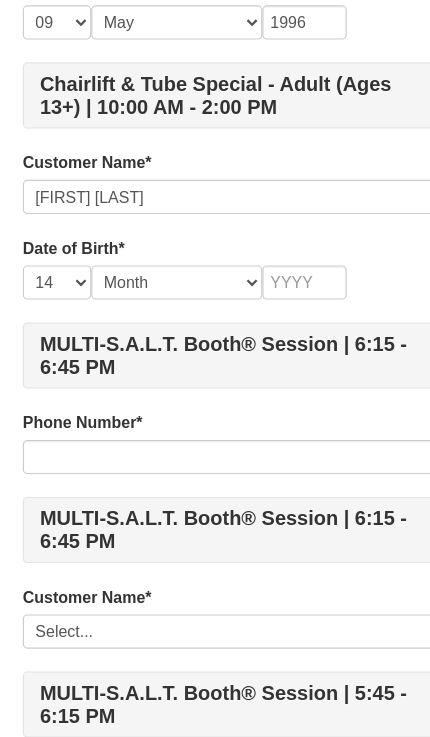 click on "Date of Birth* -- 01 02 03 04 05 06 07 08 09 10 11 12 13 14 15 16 17 18 19 20 21 22 23 24 25 26 27 28 29 30 31 Month January February March April May June July August September October November December" at bounding box center [215, 235] 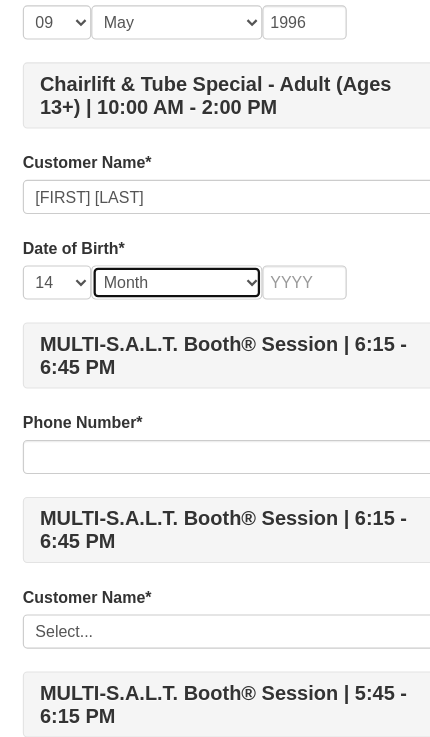 click on "Month January February March April May June July August September October November December" at bounding box center (155, 248) 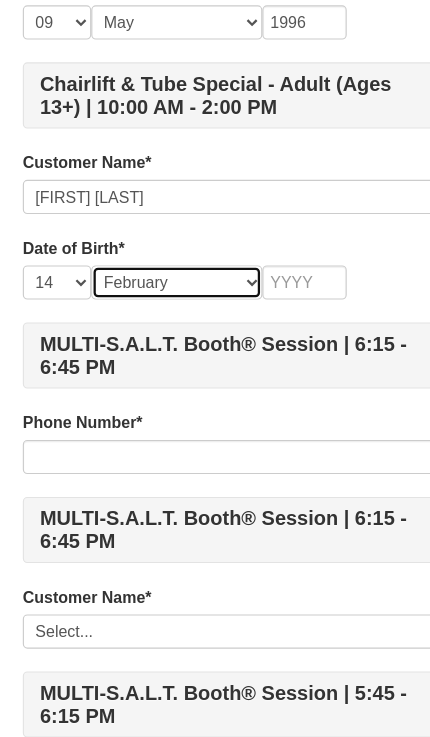 click on "Month January February March April May June July August September October November December" at bounding box center (155, 248) 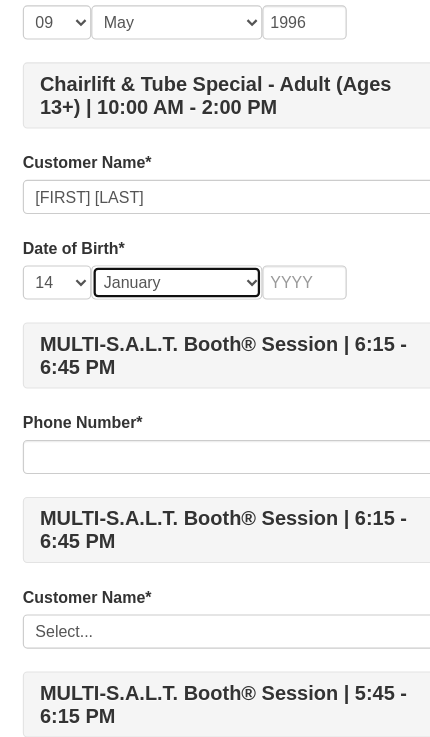 click on "Month January February March April May June July August September October November December" at bounding box center [155, 248] 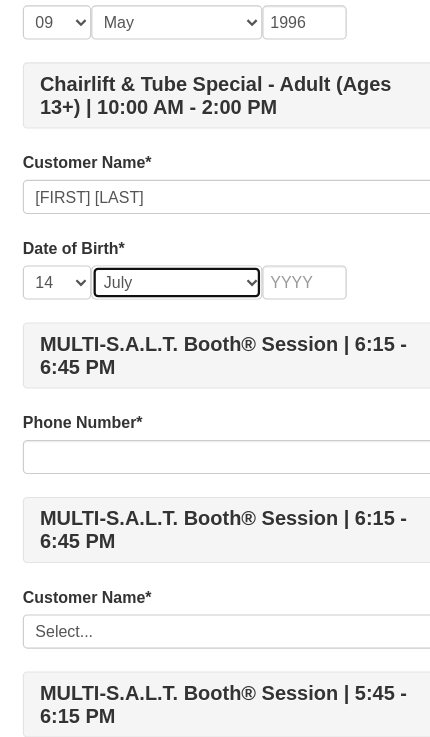 click on "Month January February March April May June July August September October November December" at bounding box center (155, 248) 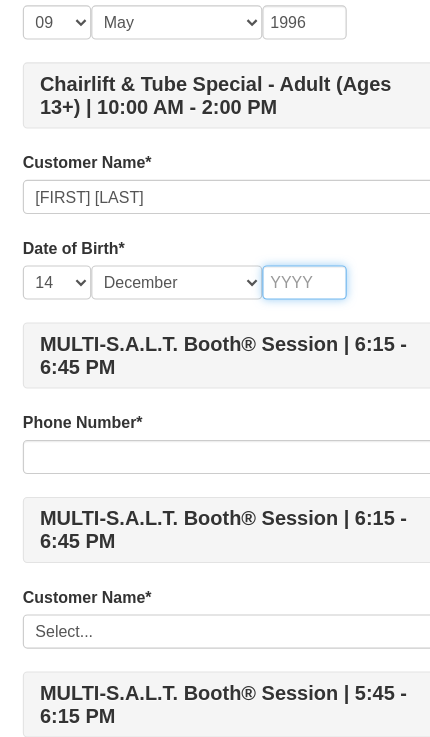 click at bounding box center [267, 248] 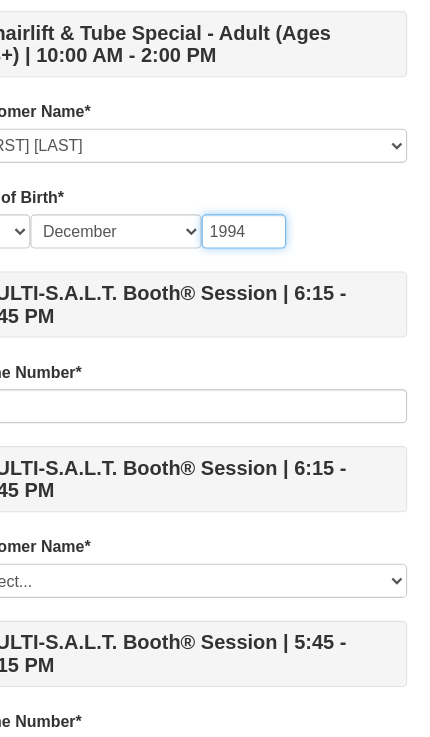 type on "1994" 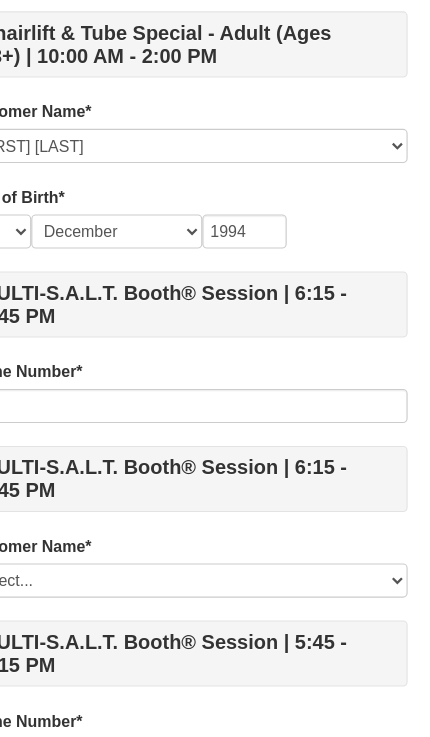 scroll, scrollTop: 519, scrollLeft: 0, axis: vertical 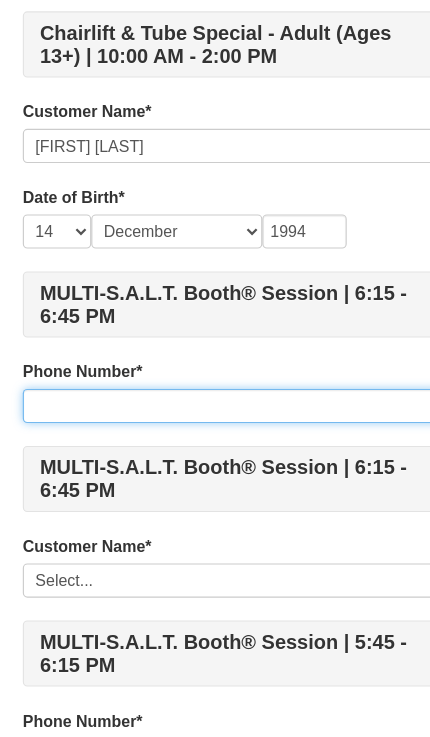 click at bounding box center [215, 356] 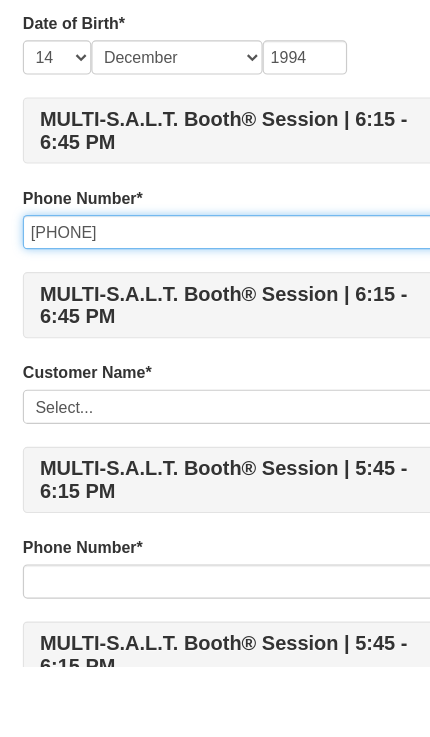 type on "[PHONE]" 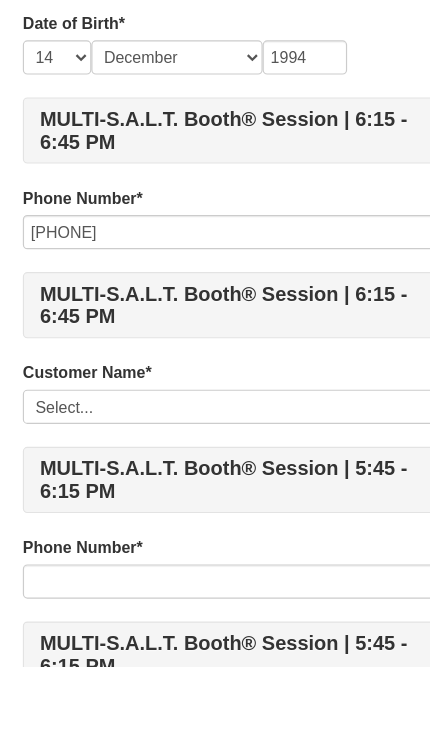 scroll, scrollTop: 672, scrollLeft: 0, axis: vertical 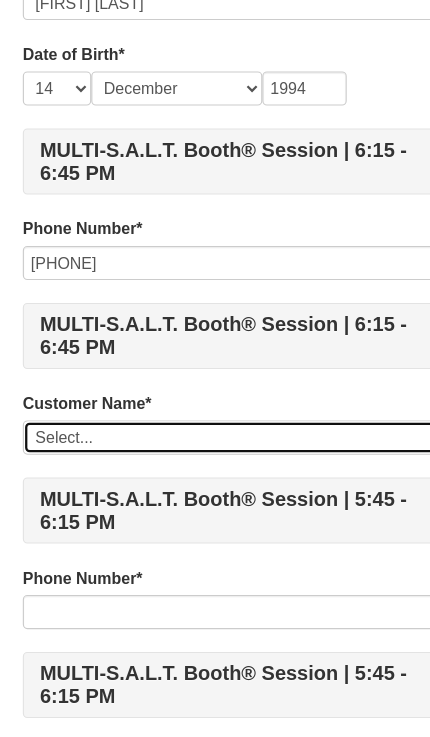 click on "Select... Simone Freeman- Irwin Starr Edwards Add New..." at bounding box center [215, 384] 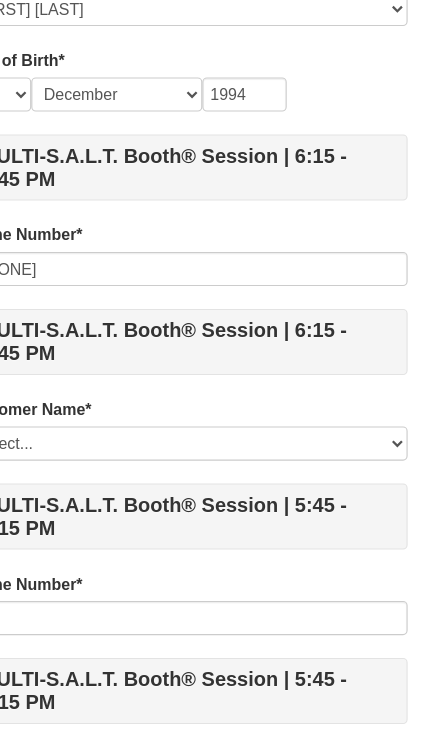 scroll, scrollTop: 639, scrollLeft: 0, axis: vertical 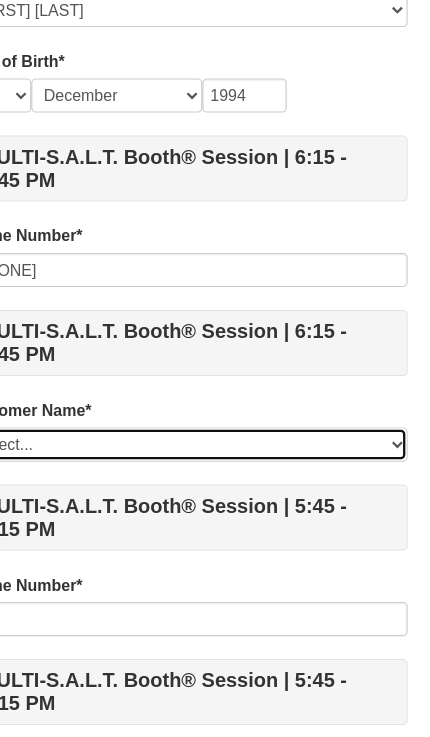 click on "Select... Simone Freeman- Irwin Starr Edwards Add New..." at bounding box center [215, 389] 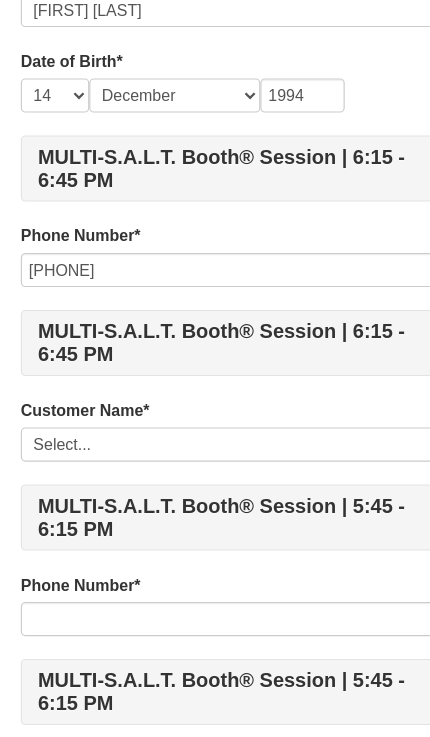 scroll, scrollTop: 639, scrollLeft: 0, axis: vertical 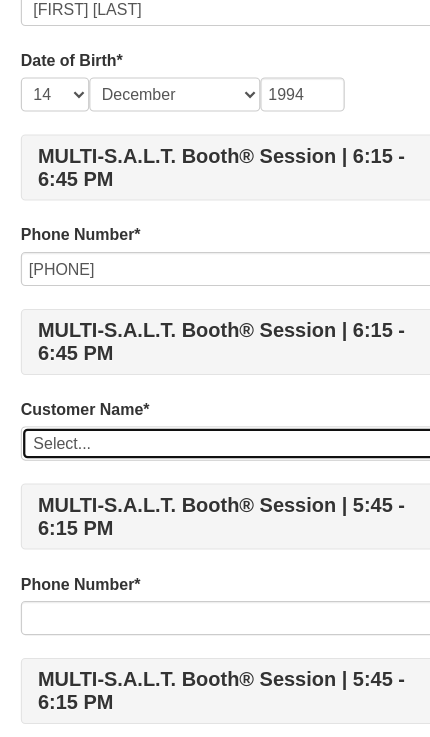click on "Select... Simone Freeman- Irwin Starr Edwards Add New..." at bounding box center [215, 389] 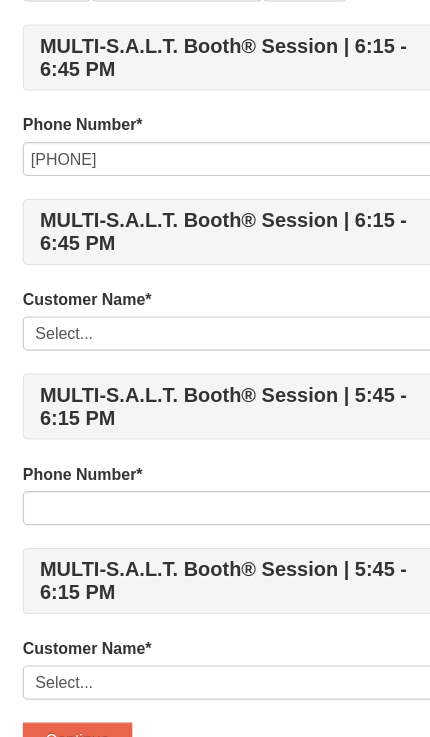 scroll, scrollTop: 740, scrollLeft: 0, axis: vertical 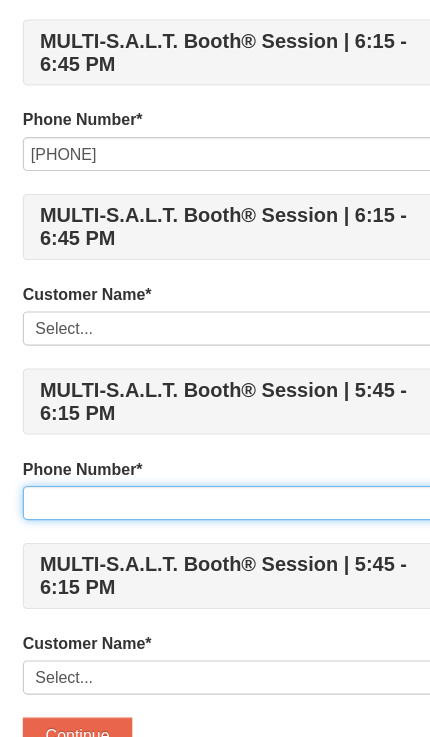 click at bounding box center (215, 441) 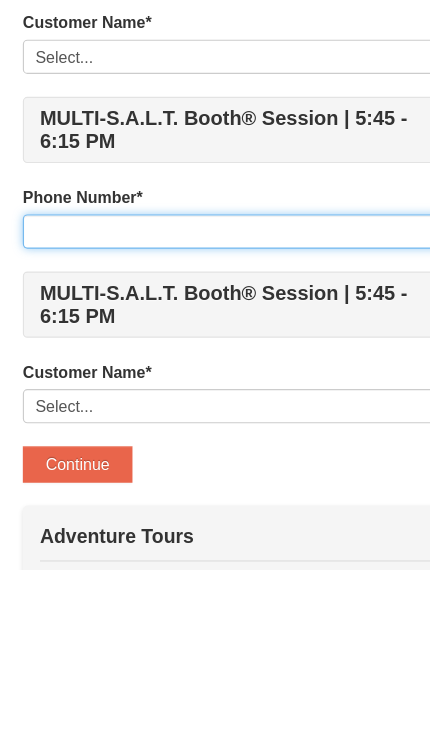 type on "[PHONE]" 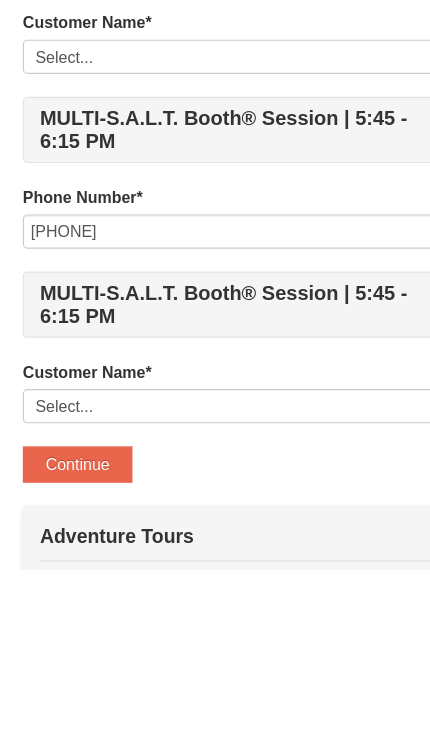 scroll, scrollTop: 978, scrollLeft: 0, axis: vertical 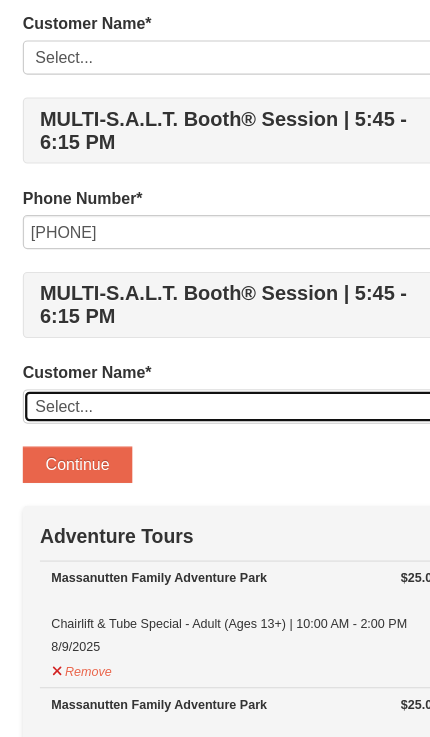 click on "Select... Simone Freeman- Irwin Starr Edwards Add New..." at bounding box center [215, 356] 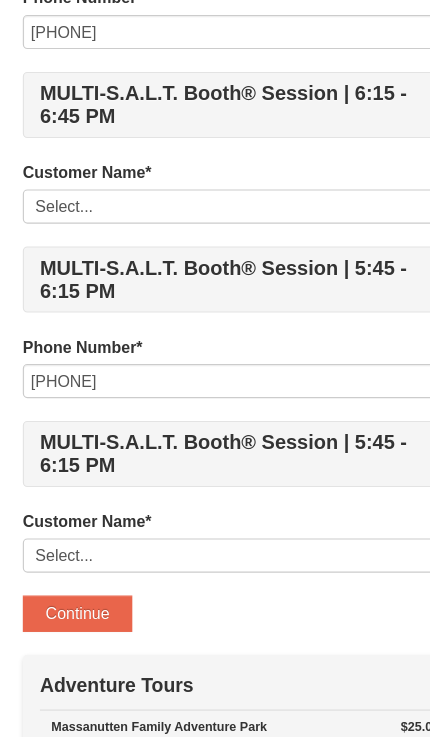 scroll, scrollTop: 852, scrollLeft: 0, axis: vertical 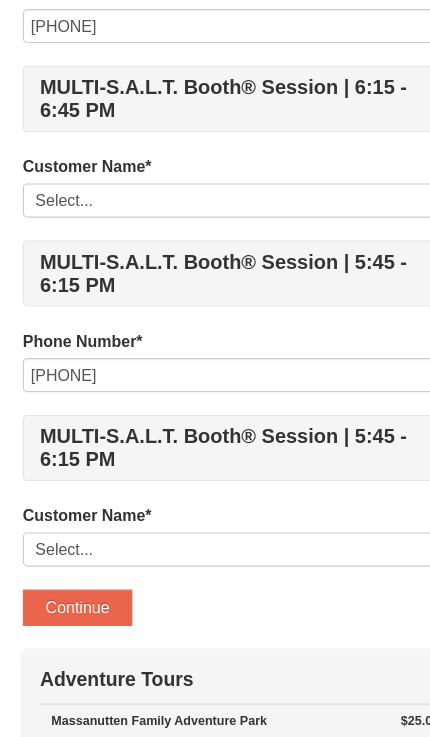 click on "MULTI-S.A.L.T. Booth® Session | 5:45 - 6:15 PM" at bounding box center [215, 393] 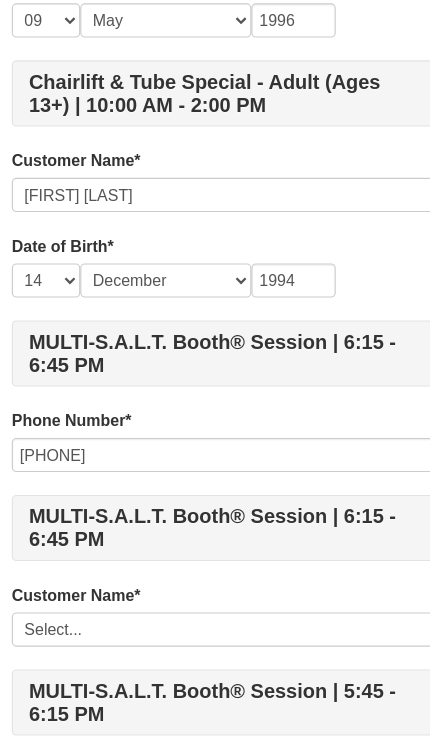scroll, scrollTop: 476, scrollLeft: 0, axis: vertical 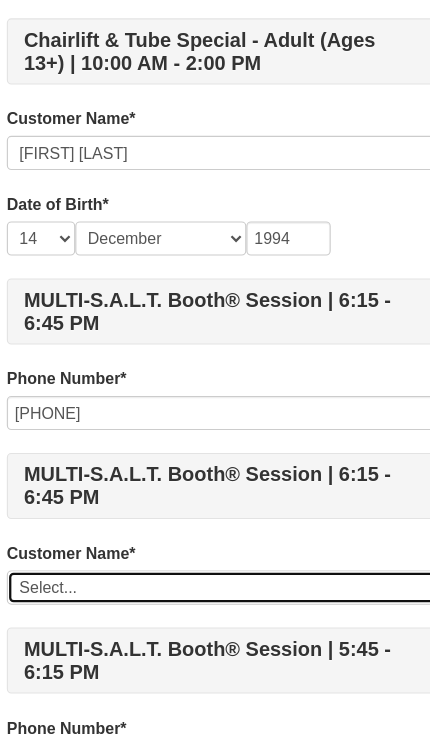 click on "Select... Simone Freeman- Irwin Starr Edwards Add New..." at bounding box center (215, 515) 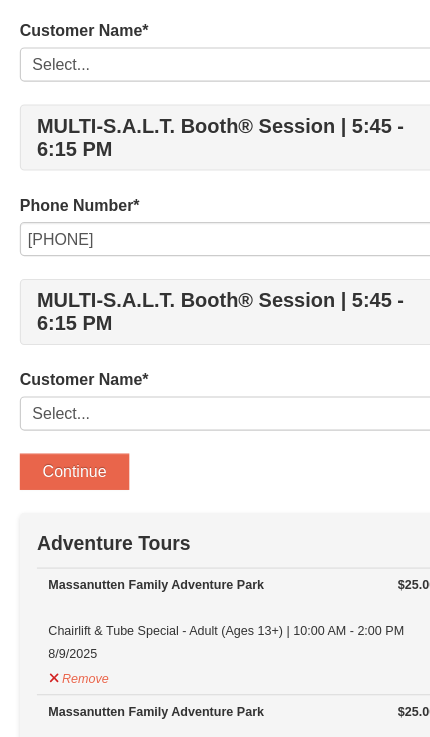 scroll, scrollTop: 972, scrollLeft: 0, axis: vertical 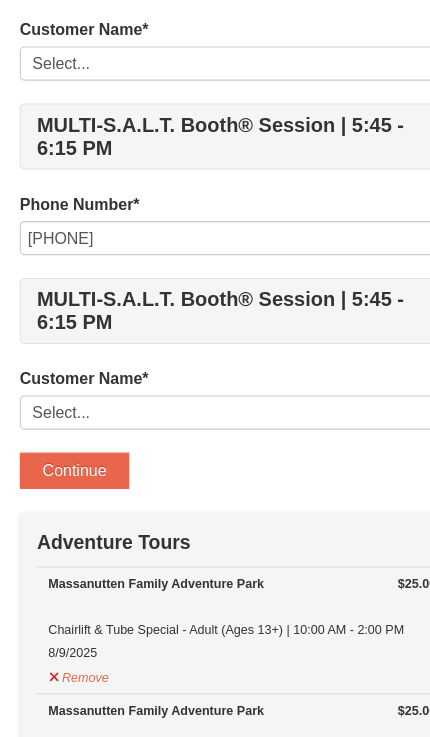 click on "Continue" at bounding box center (68, 413) 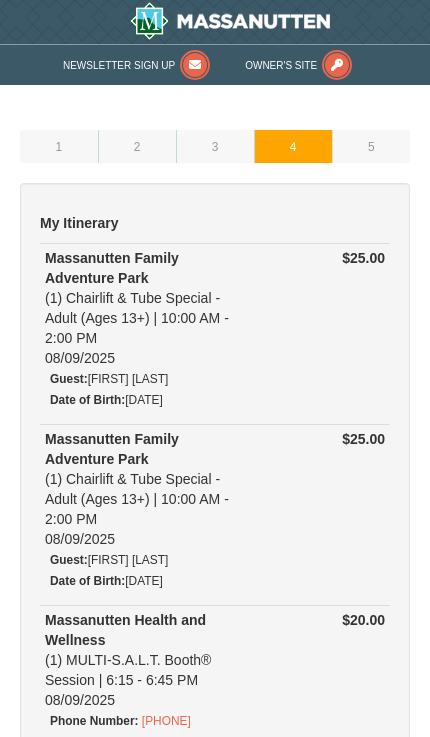 scroll, scrollTop: 0, scrollLeft: 0, axis: both 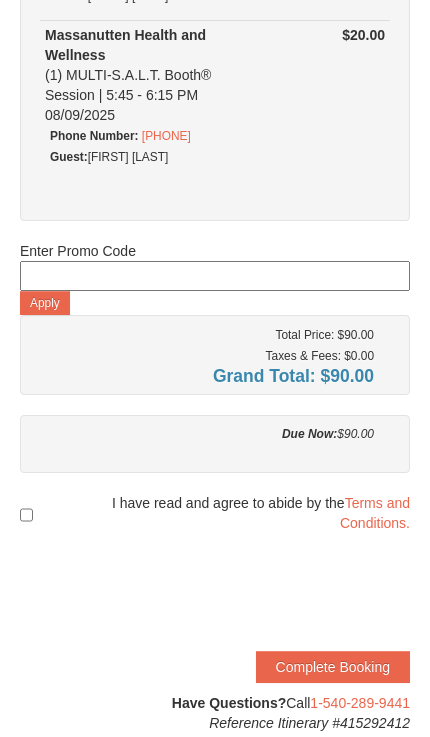 click at bounding box center [26, 515] 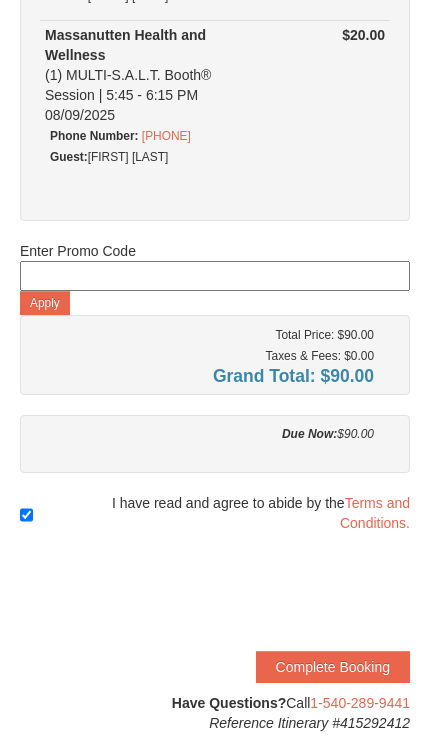 scroll, scrollTop: 770, scrollLeft: 0, axis: vertical 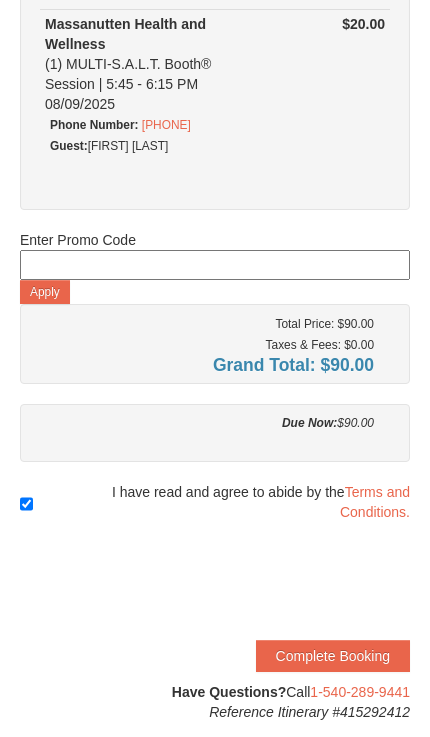 click on "Complete Booking" at bounding box center [333, 656] 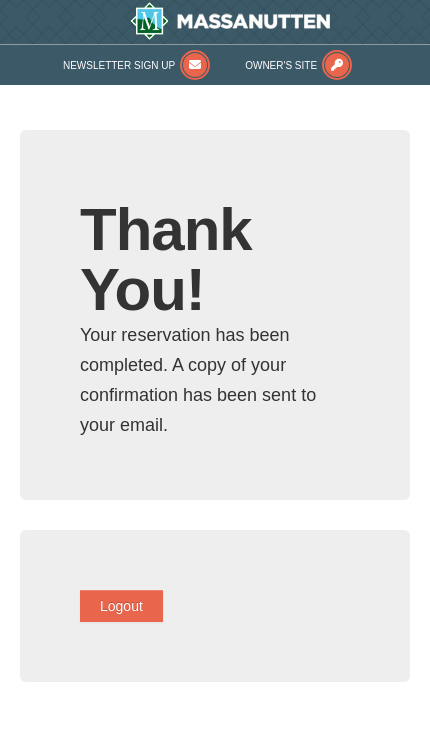 scroll, scrollTop: 0, scrollLeft: 0, axis: both 